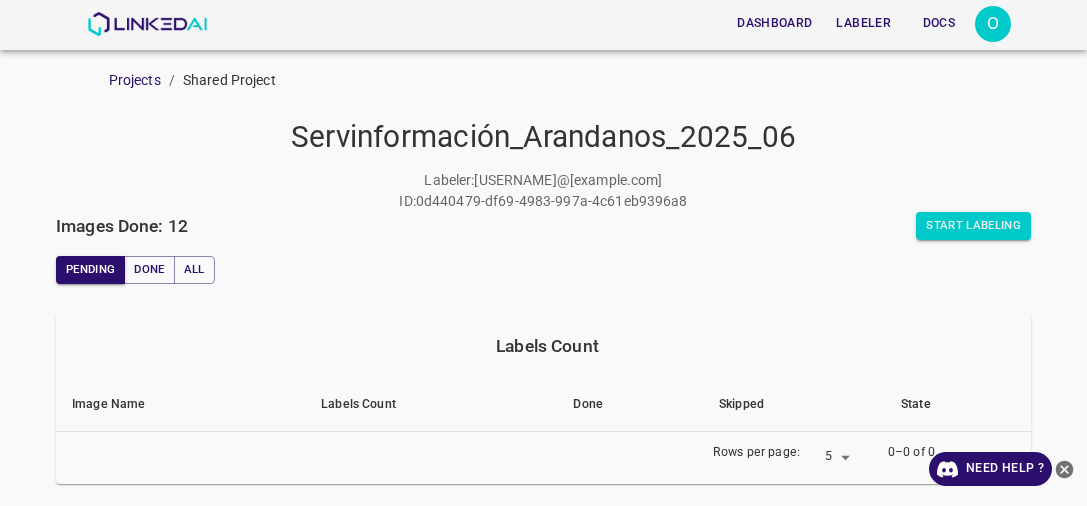 scroll, scrollTop: 0, scrollLeft: 0, axis: both 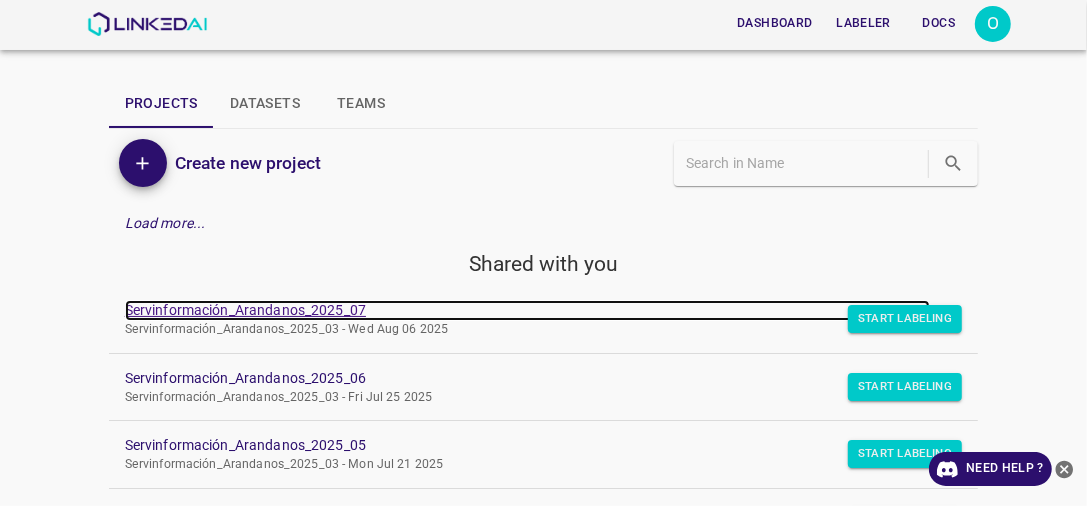 click on "Servinformación_Arandanos_2025_07" at bounding box center (528, 310) 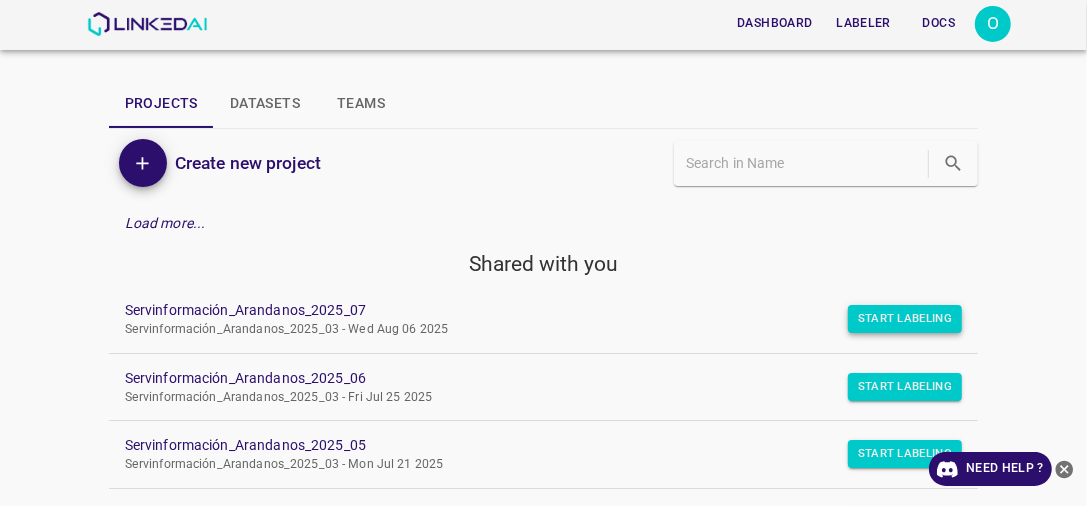 click on "Start Labeling" at bounding box center [905, 319] 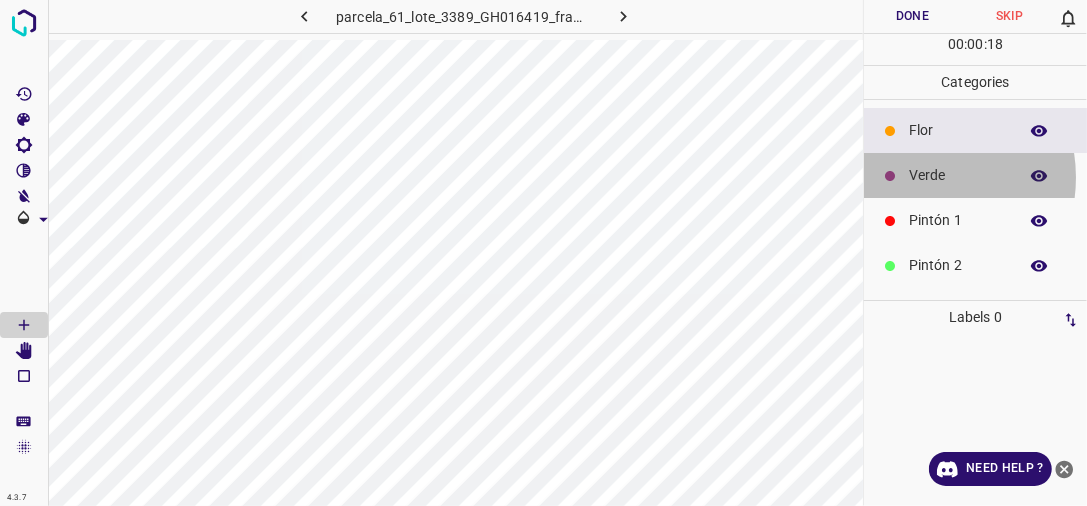 click on "Verde" at bounding box center [958, 175] 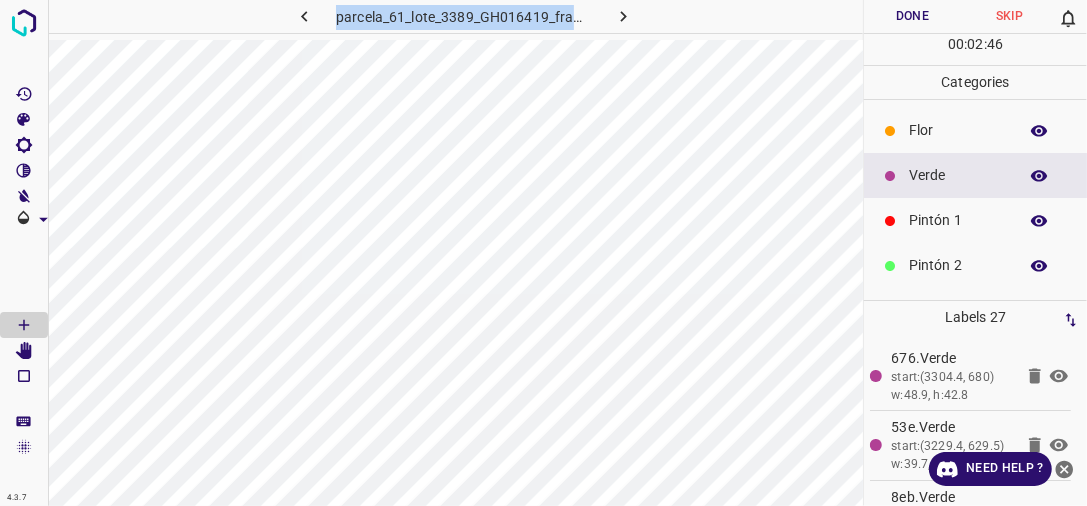 click on "parcela_61_lote_3389_GH016419_frame_00122_118017.jpg" at bounding box center (455, 253) 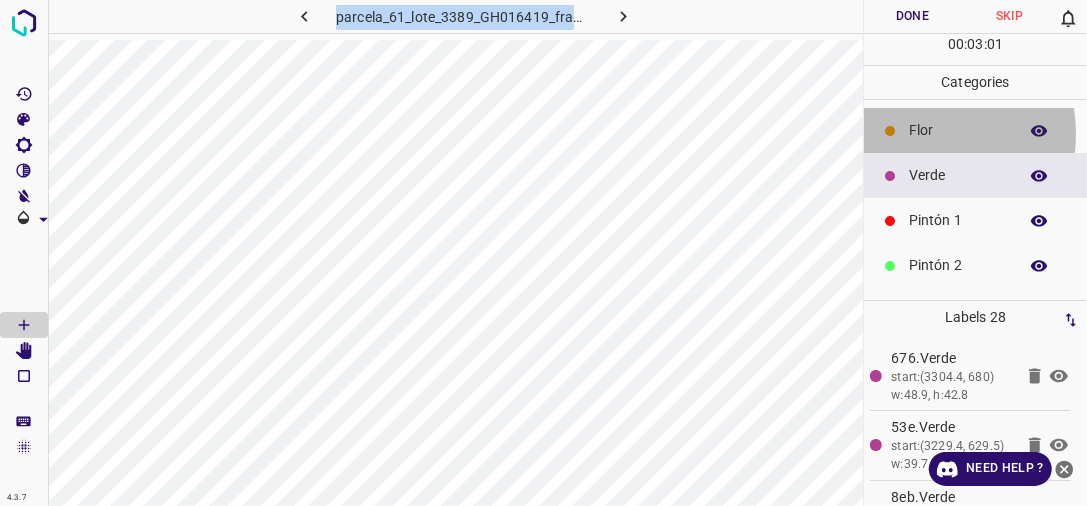 click on "Flor" at bounding box center [958, 130] 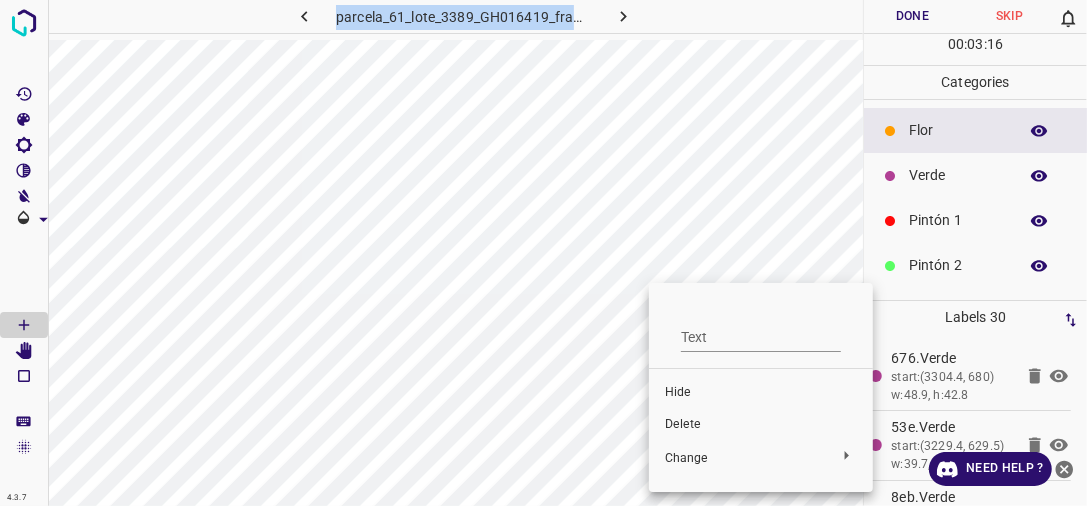 click on "Delete" at bounding box center (761, 425) 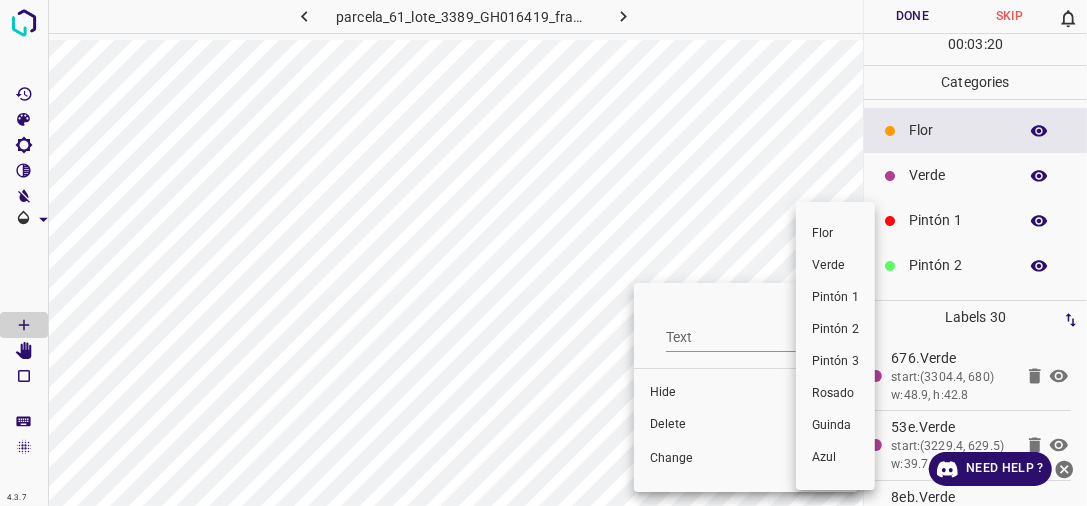 click at bounding box center (543, 253) 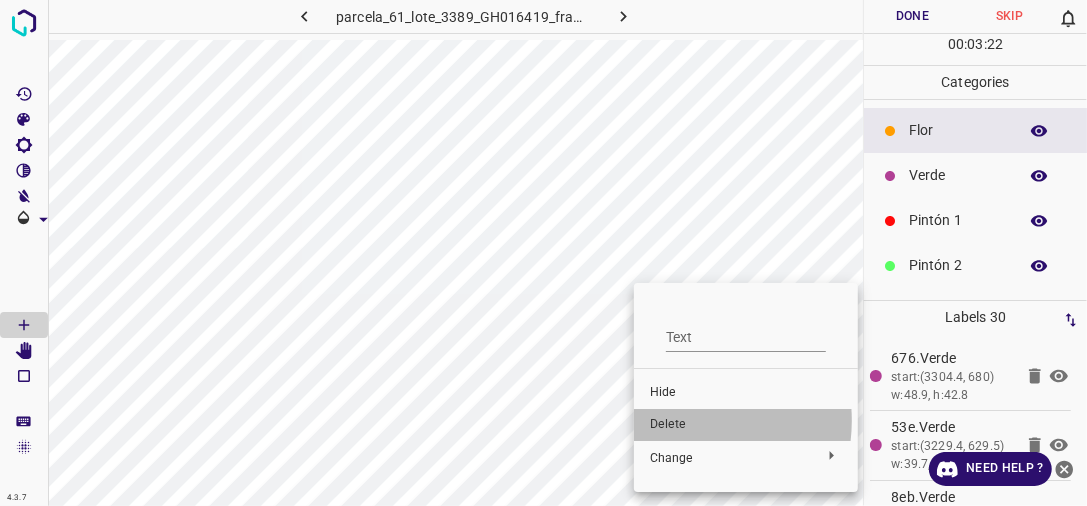 click on "Delete" at bounding box center (746, 425) 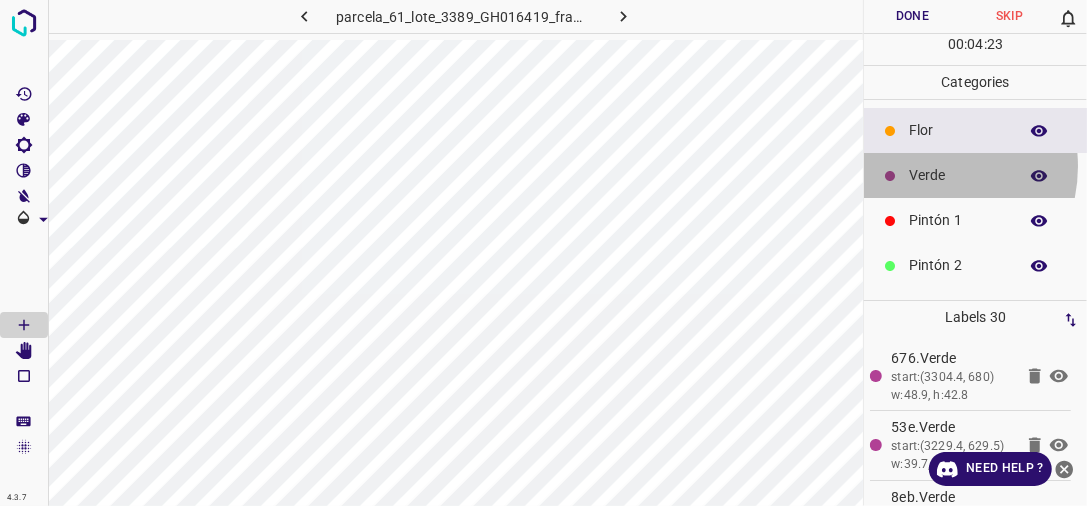 click on "Verde" at bounding box center (958, 175) 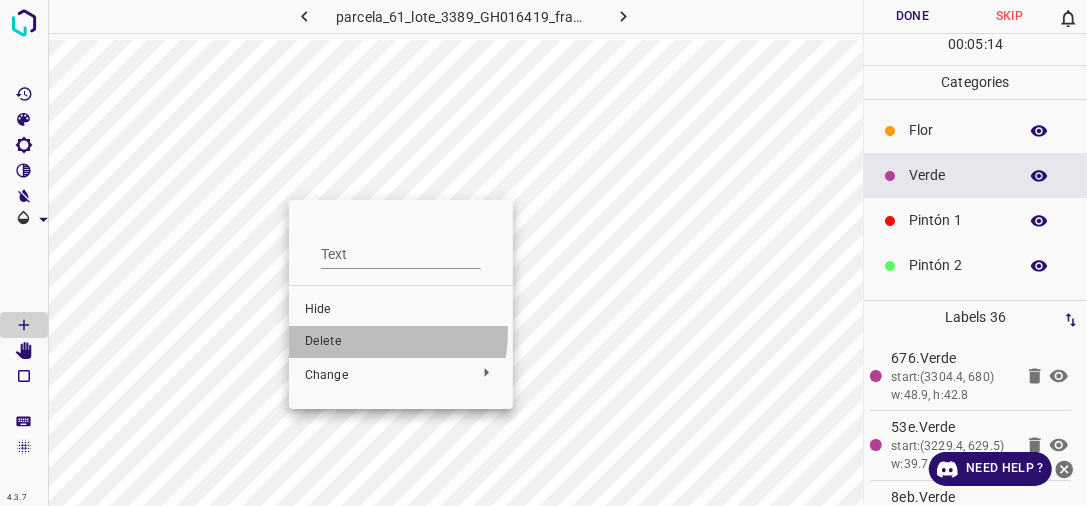 click on "Delete" at bounding box center (401, 342) 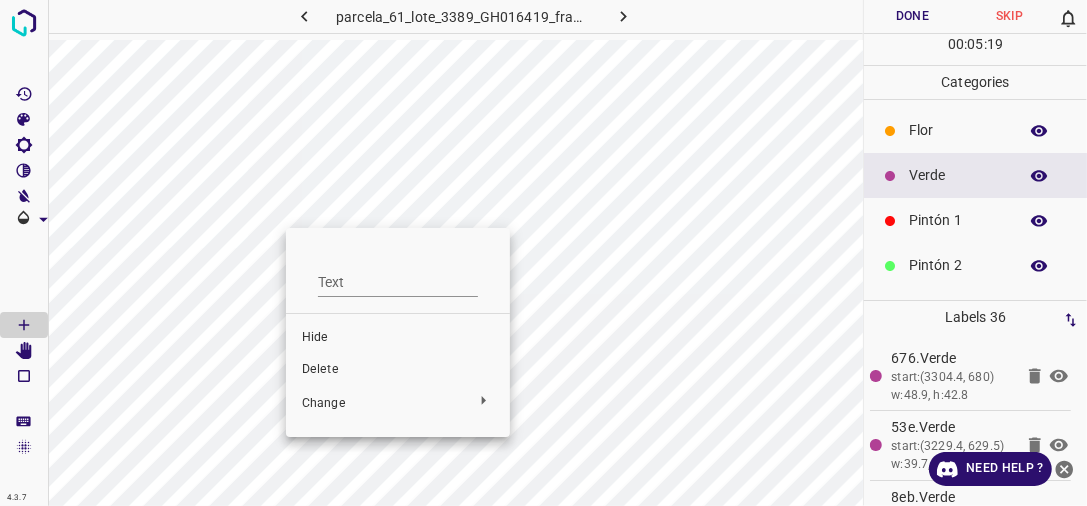 click on "Delete" at bounding box center [398, 370] 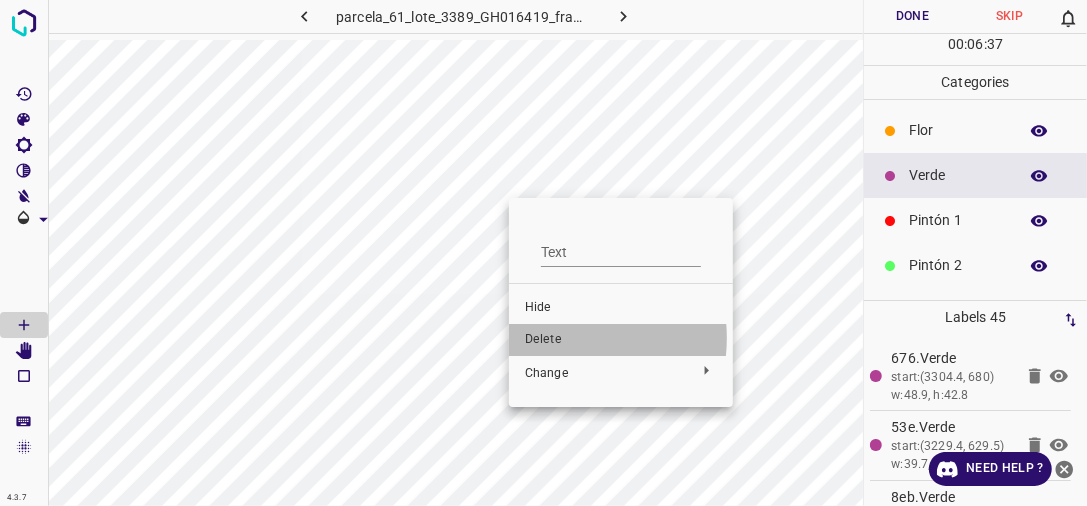 click on "Delete" at bounding box center (621, 340) 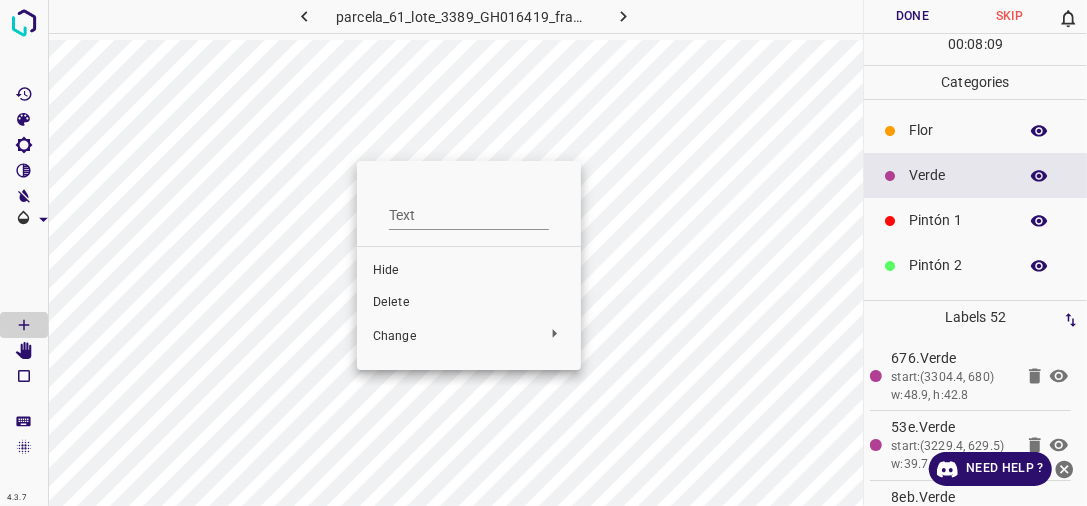 click on "Delete" at bounding box center [469, 303] 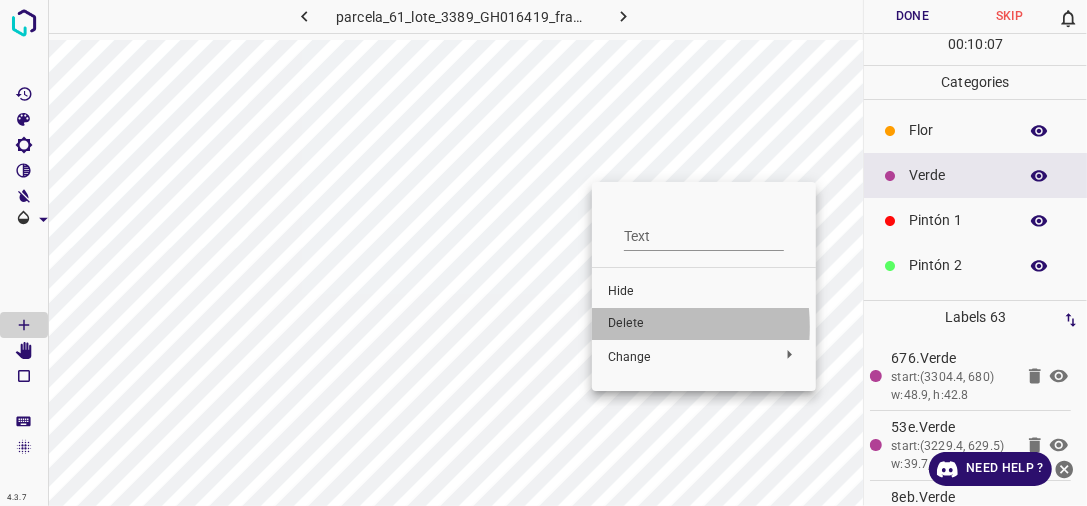 click on "Delete" at bounding box center (704, 324) 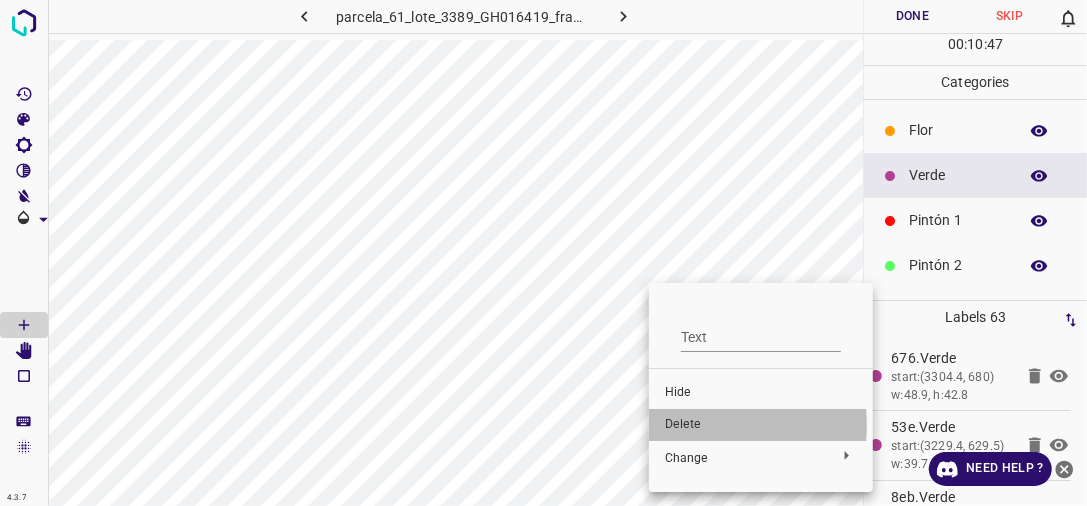 click on "Delete" at bounding box center (761, 425) 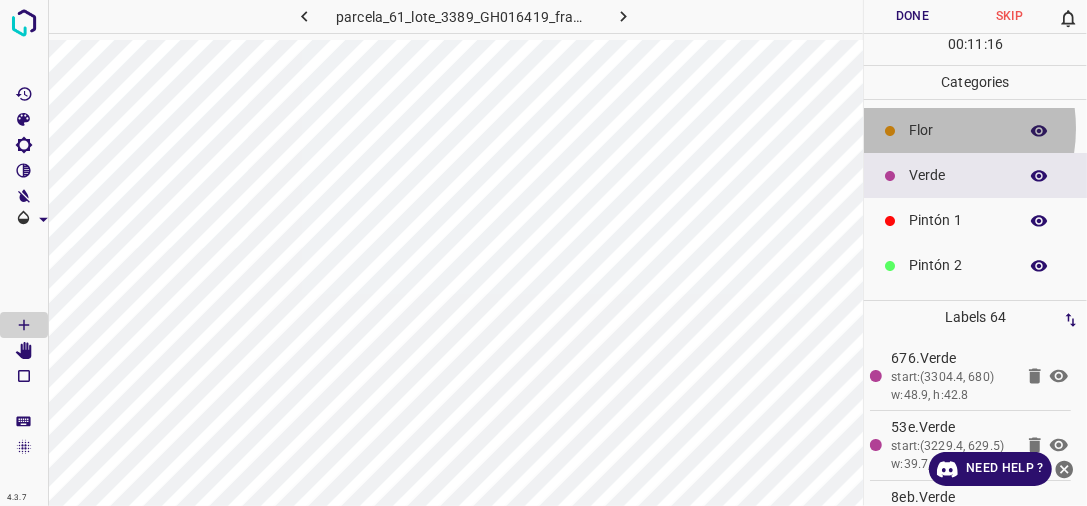 click on "Flor" at bounding box center [958, 130] 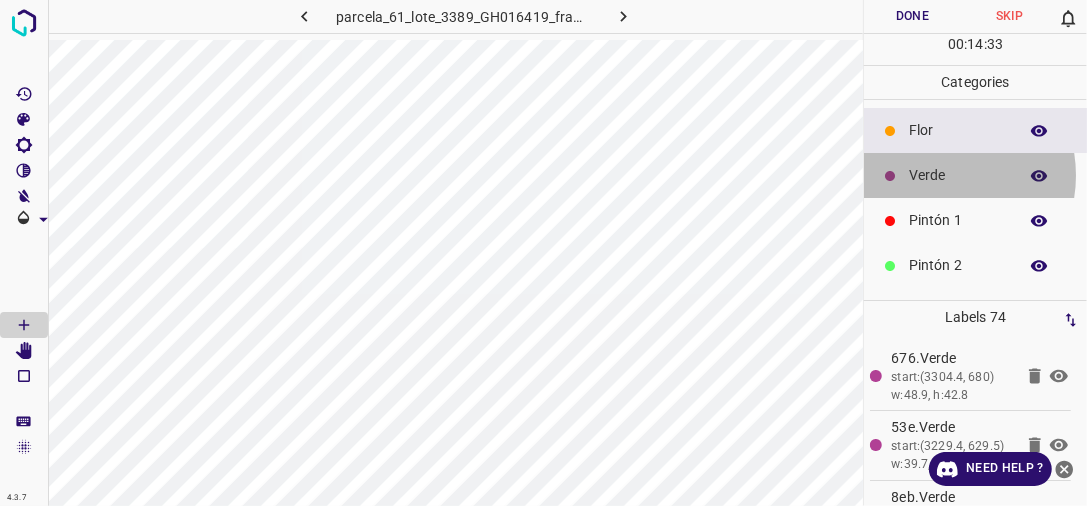 click on "Verde" at bounding box center (958, 175) 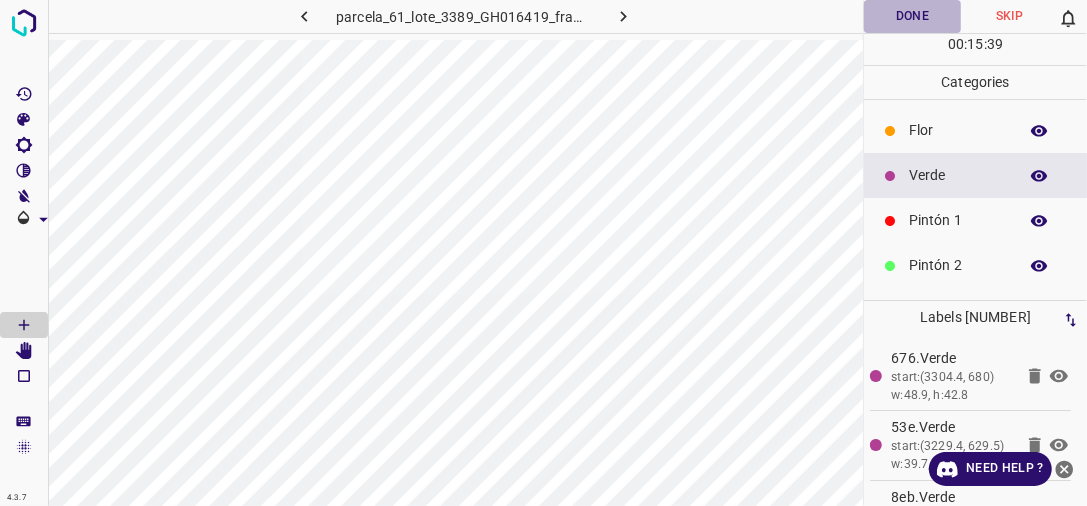click on "Done" at bounding box center (912, 16) 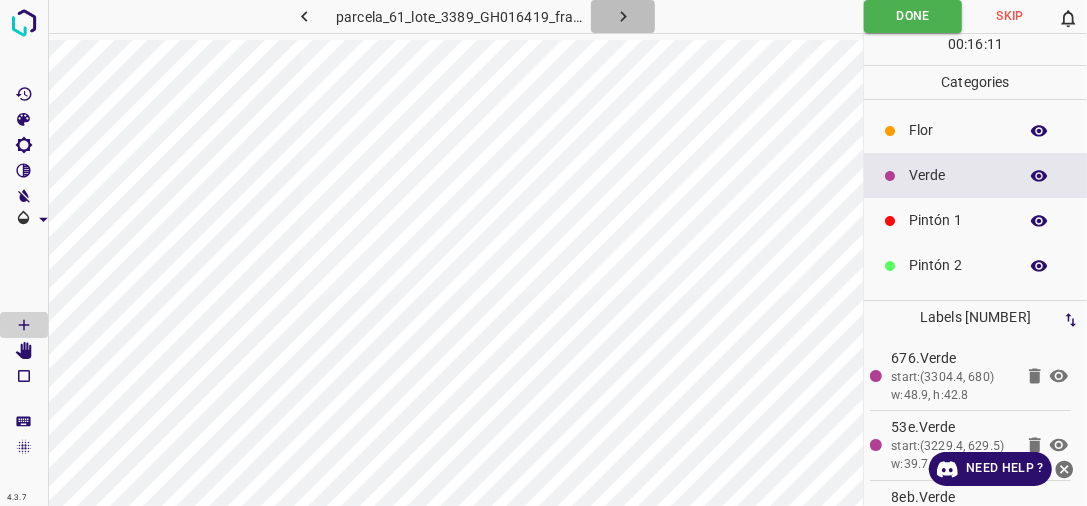 click 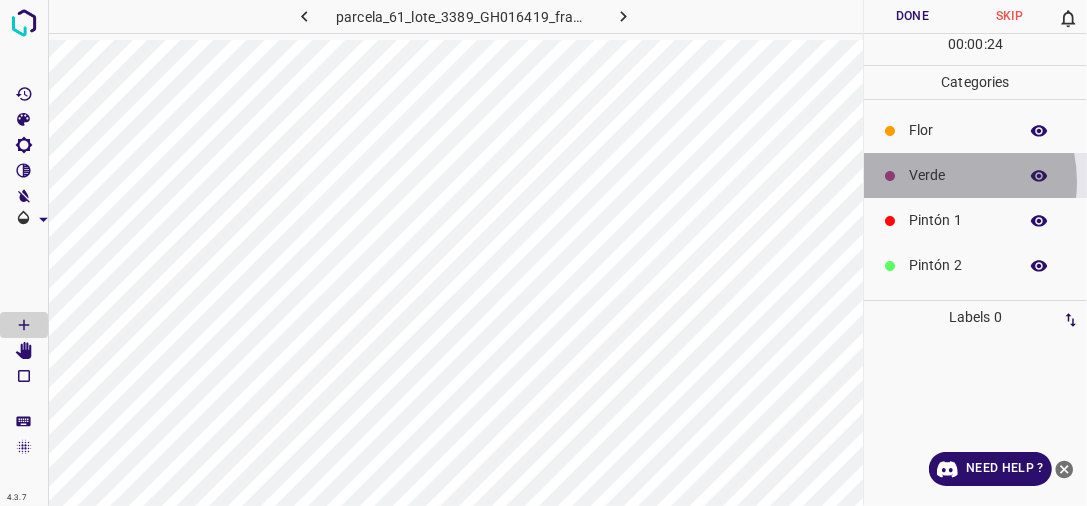click on "Verde" at bounding box center [958, 175] 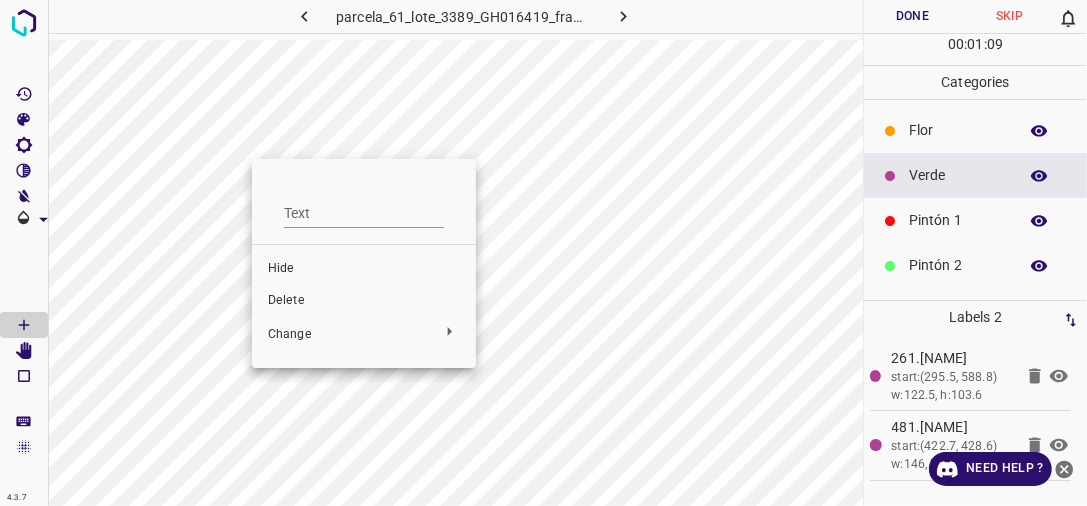 click on "Delete" at bounding box center [364, 301] 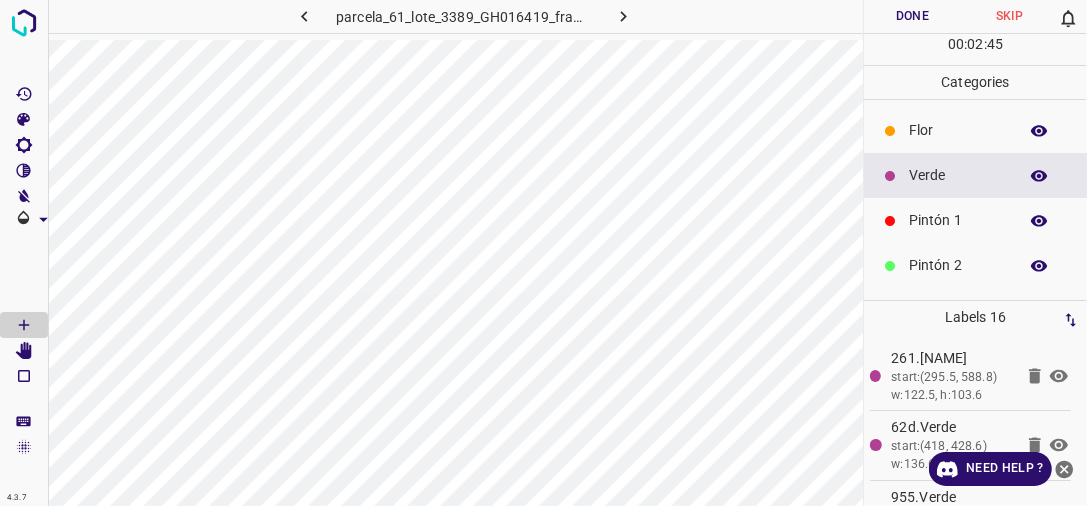 click on "Flor" at bounding box center (958, 130) 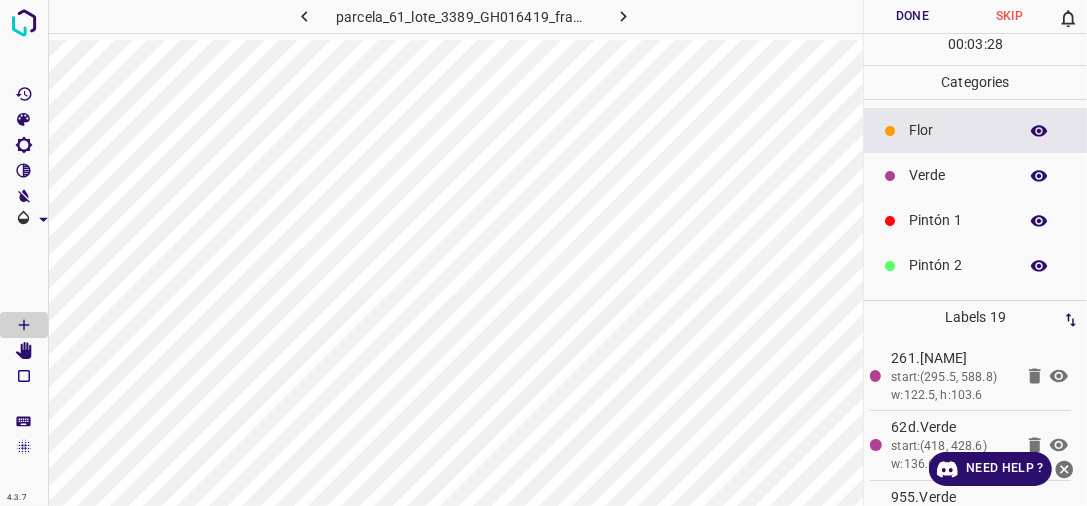 click on "Done" at bounding box center (912, 16) 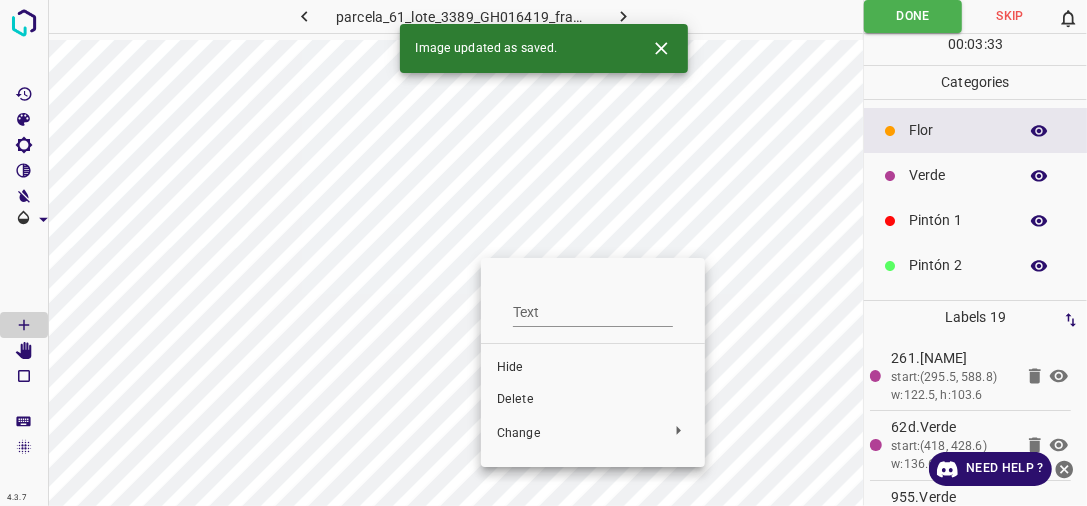 click on "Delete" at bounding box center [593, 400] 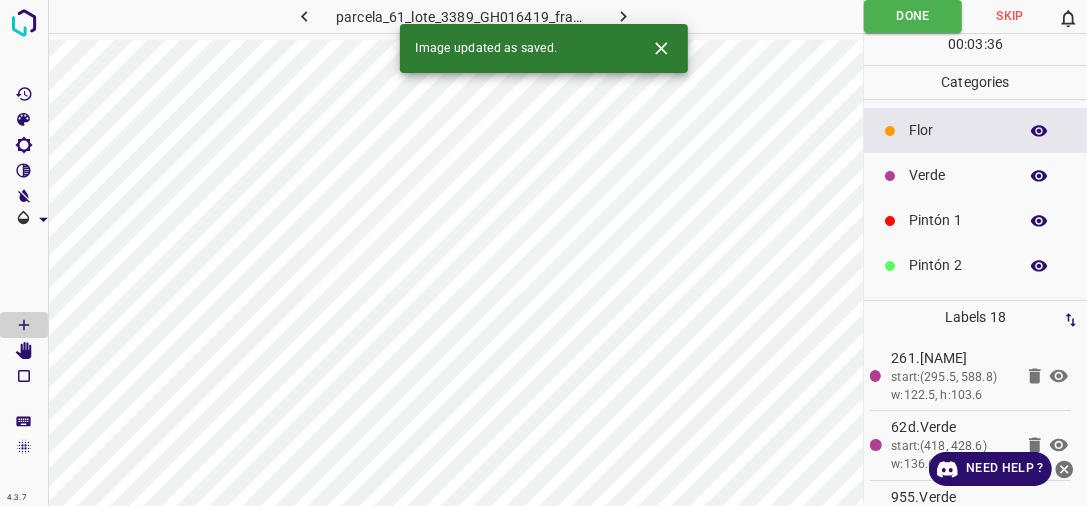 click 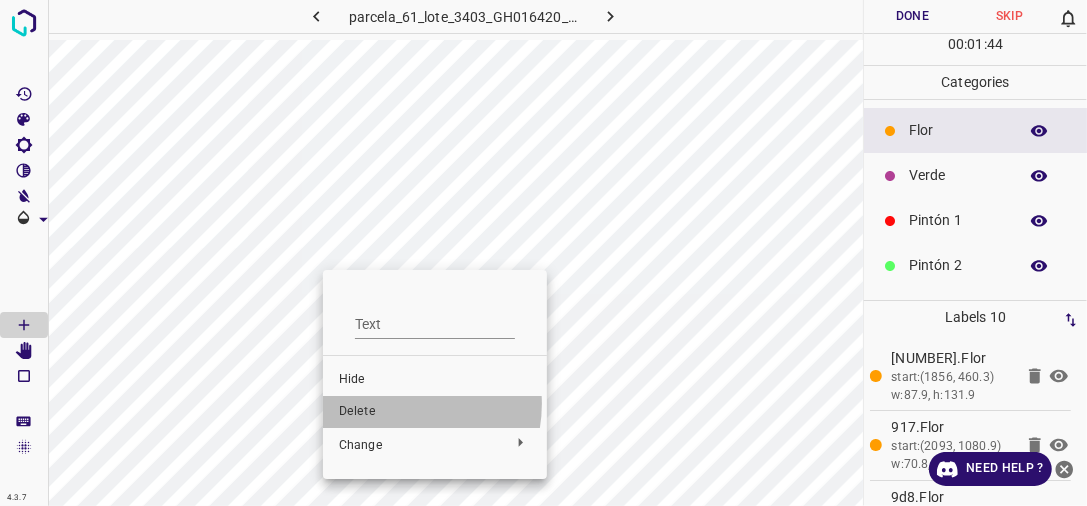 click on "Delete" at bounding box center [435, 412] 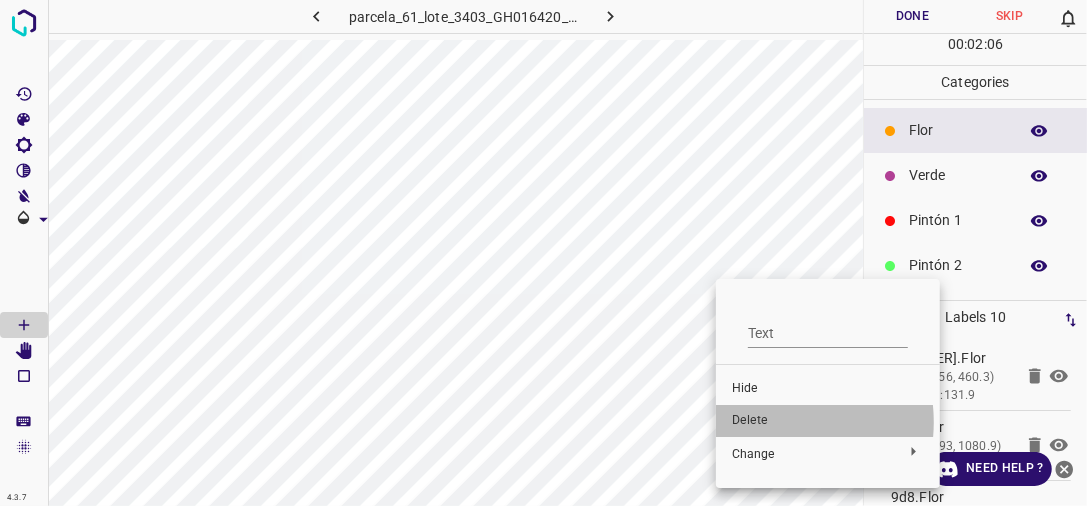 click on "Delete" at bounding box center (828, 421) 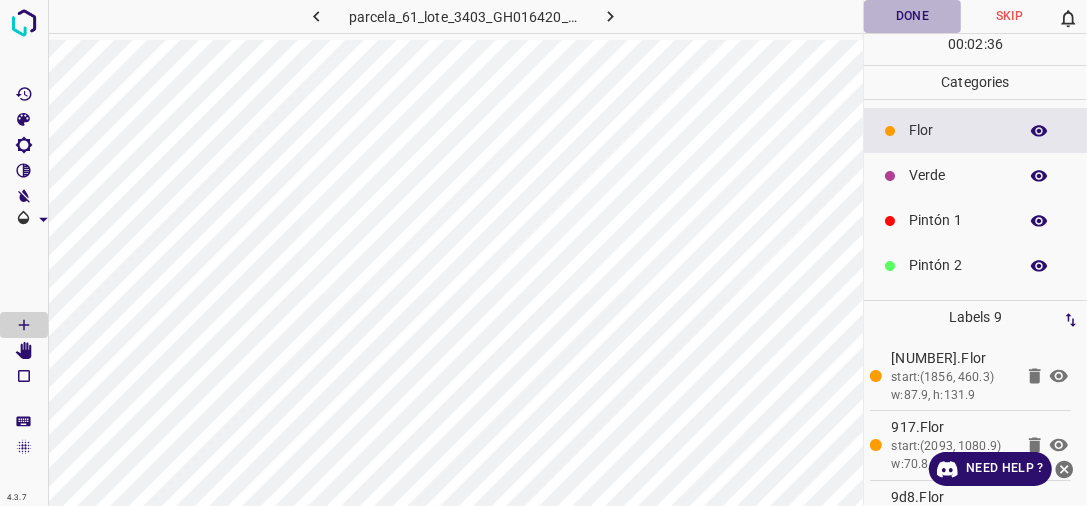 click on "Done" at bounding box center (912, 16) 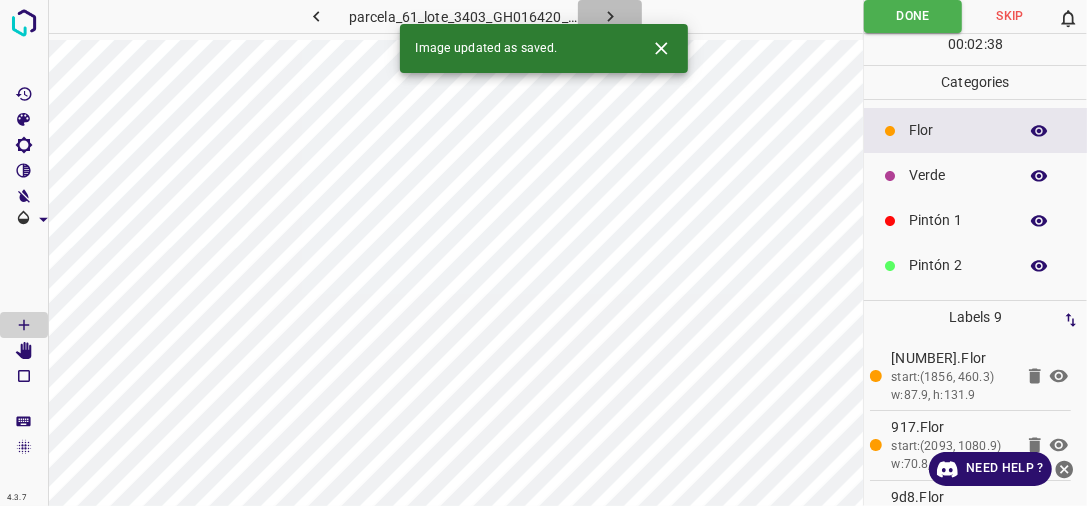 click 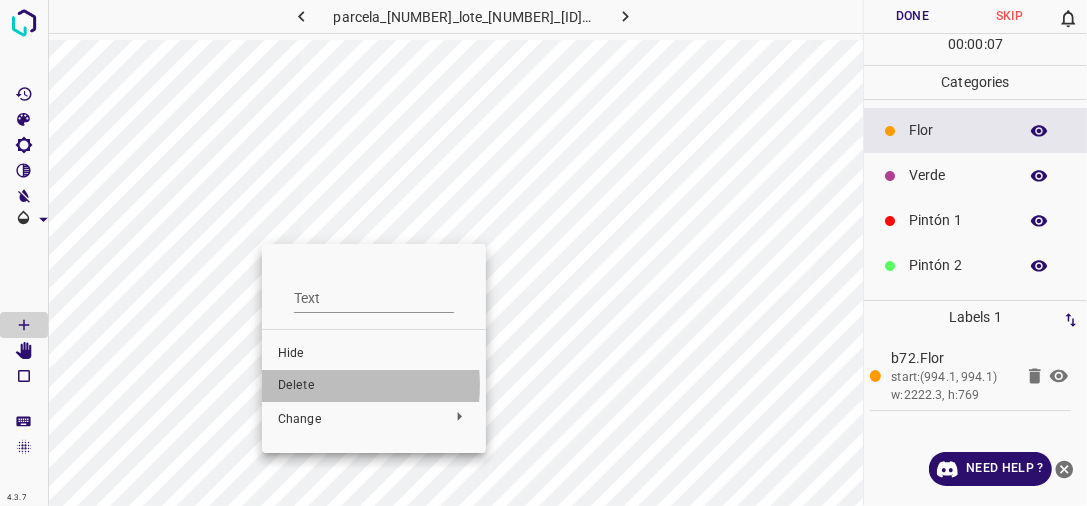 click on "Delete" at bounding box center (374, 386) 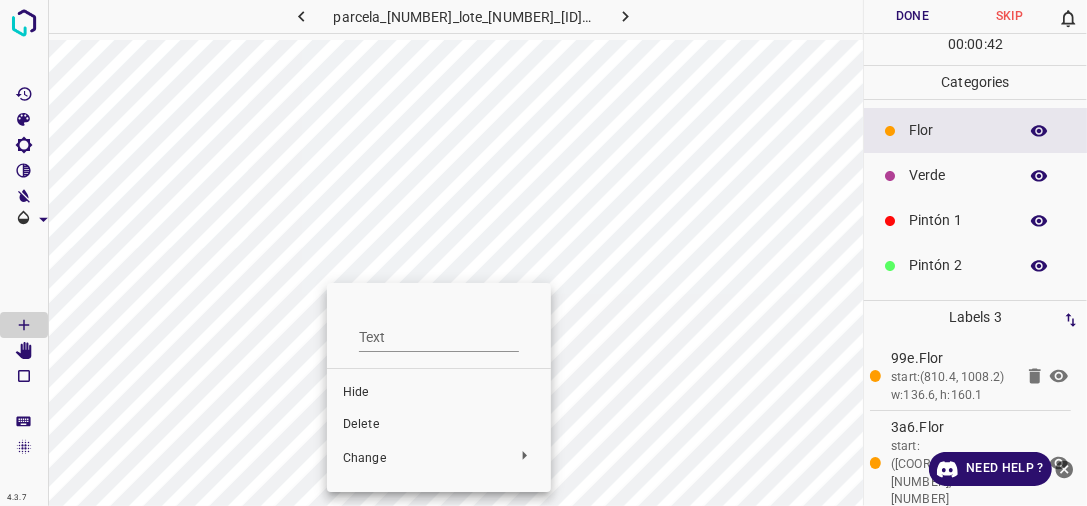 click on "Delete" at bounding box center (439, 425) 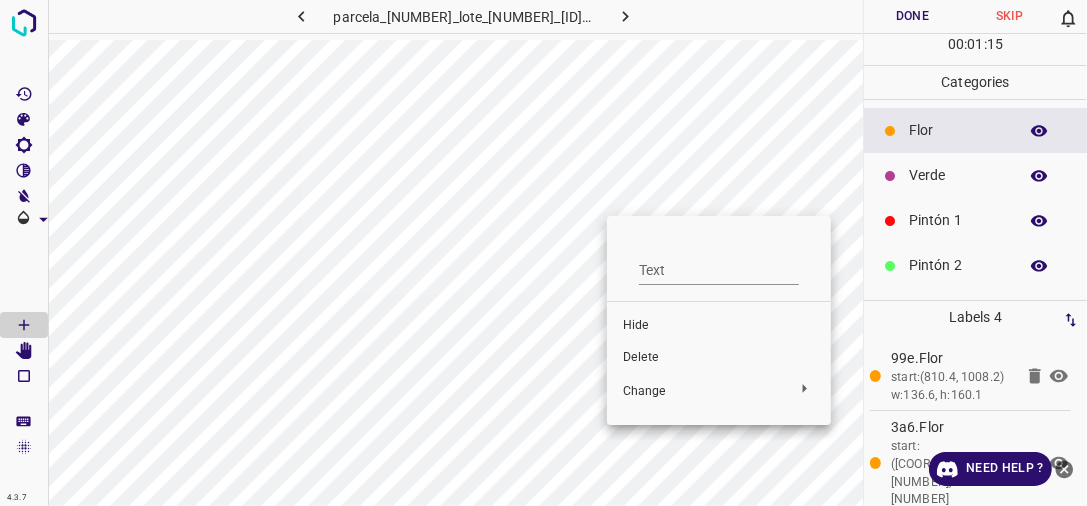 click on "Delete" at bounding box center (719, 358) 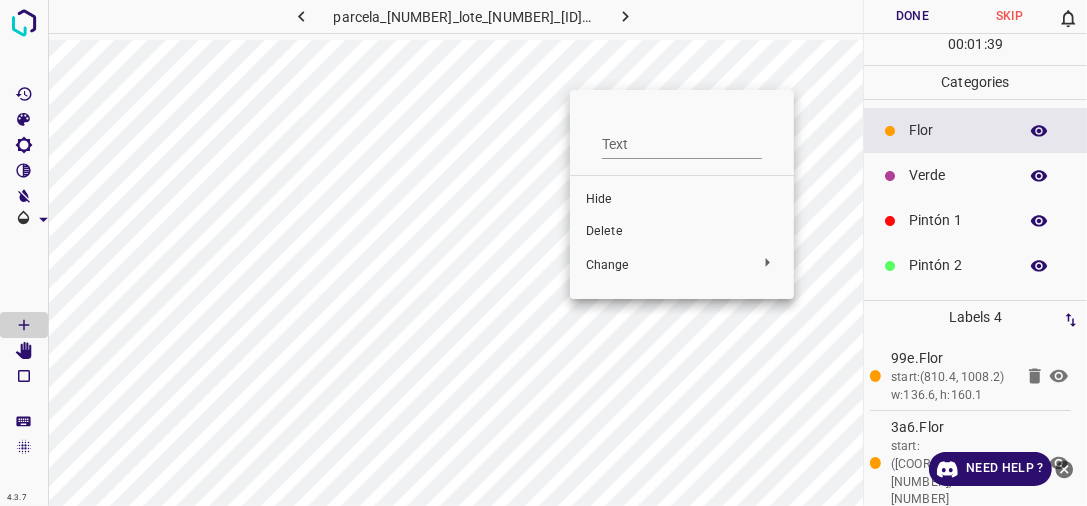 click on "Delete" at bounding box center (682, 232) 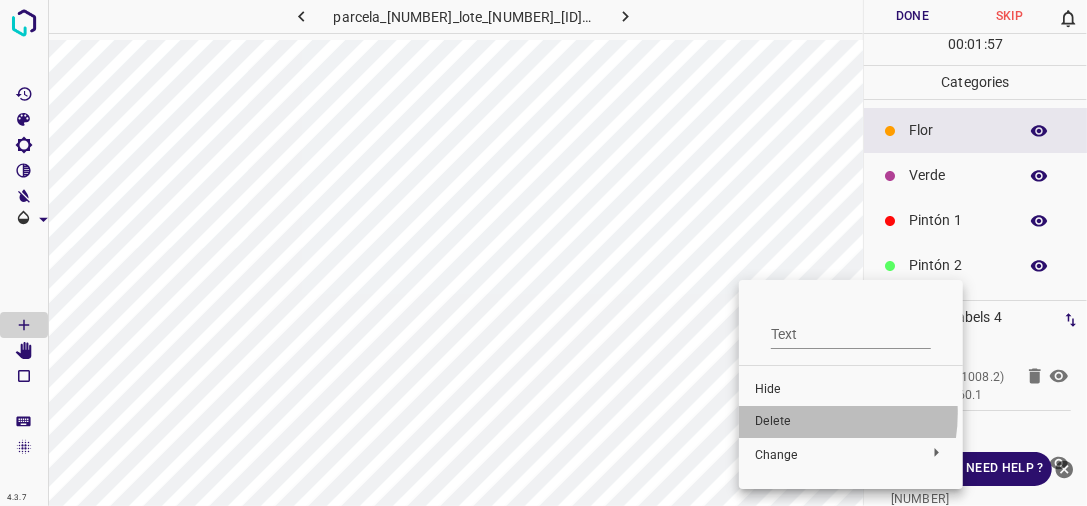 click on "Delete" at bounding box center (851, 422) 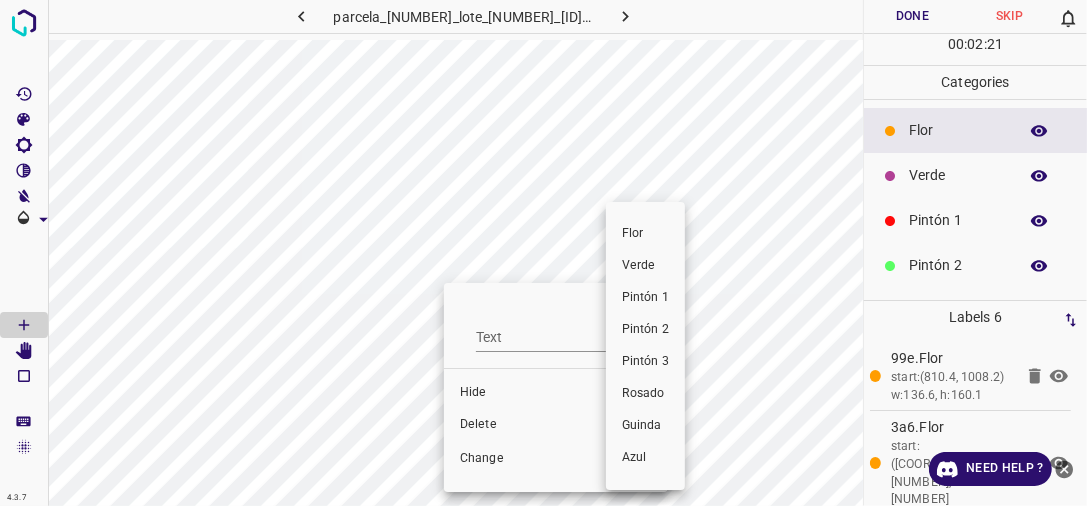click at bounding box center (543, 253) 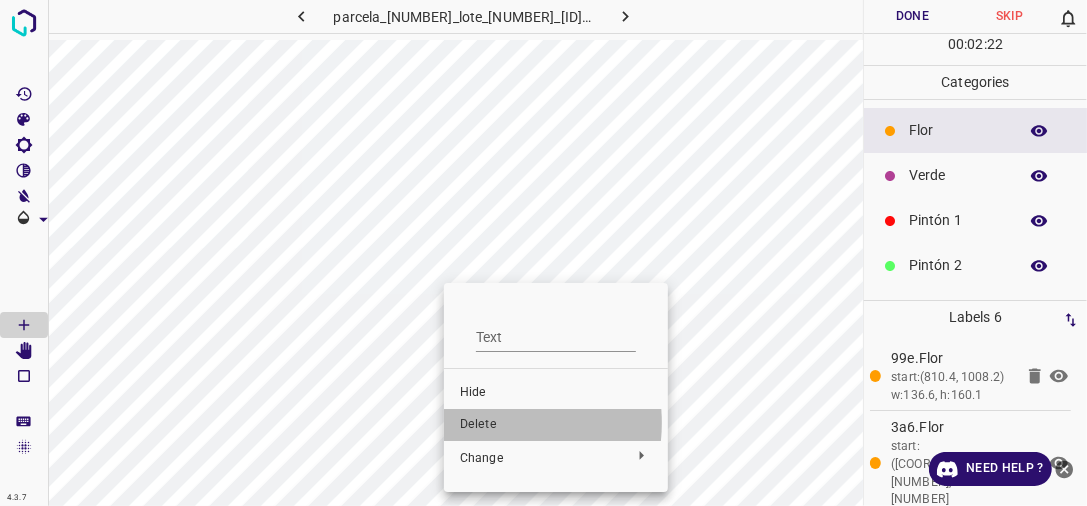 click on "Delete" at bounding box center (556, 425) 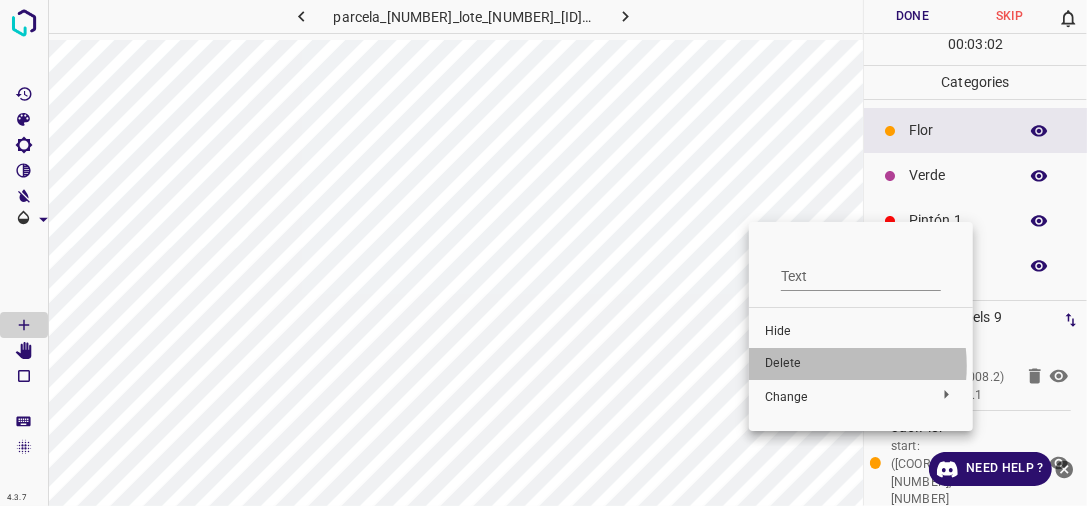 click on "Delete" at bounding box center [861, 364] 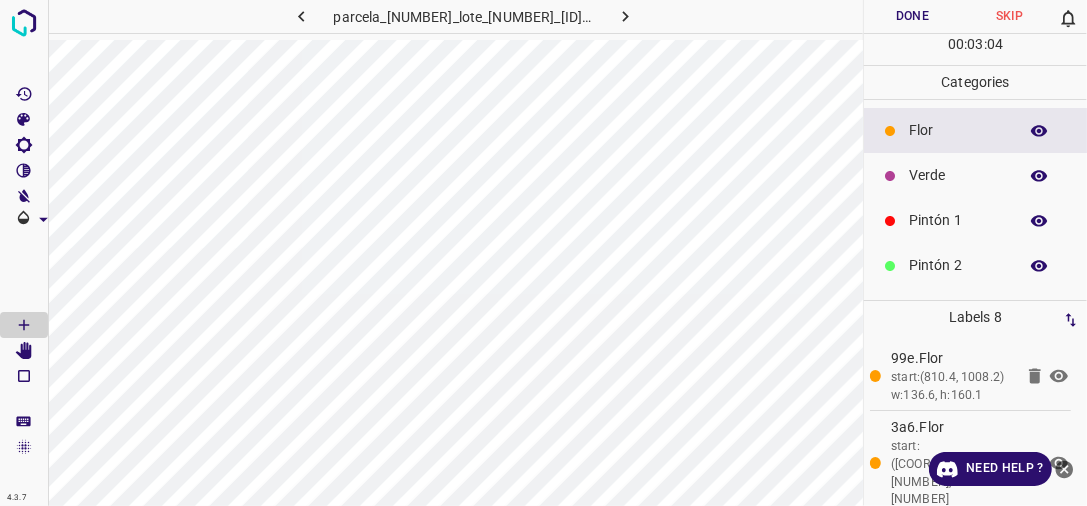 click on "Done" at bounding box center (912, 16) 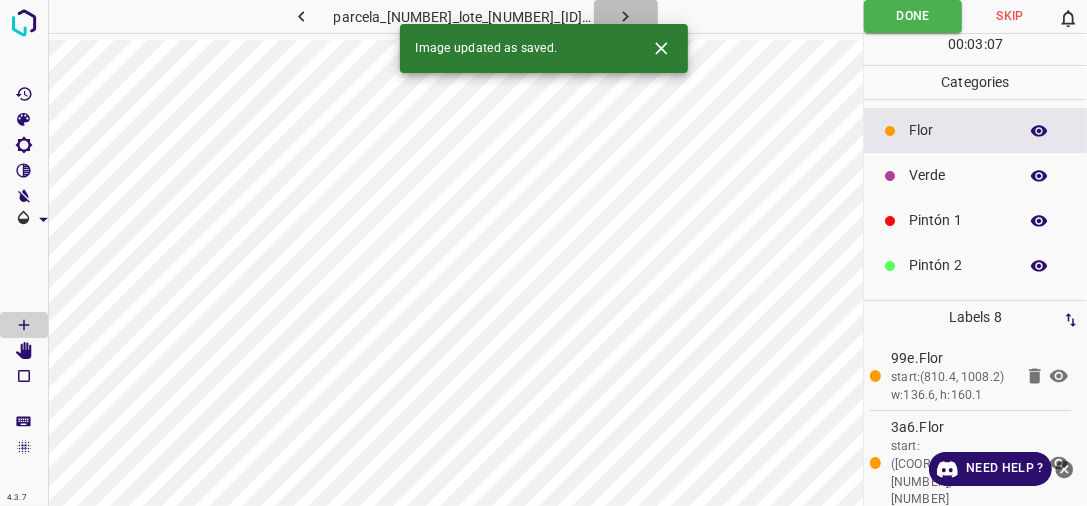 click 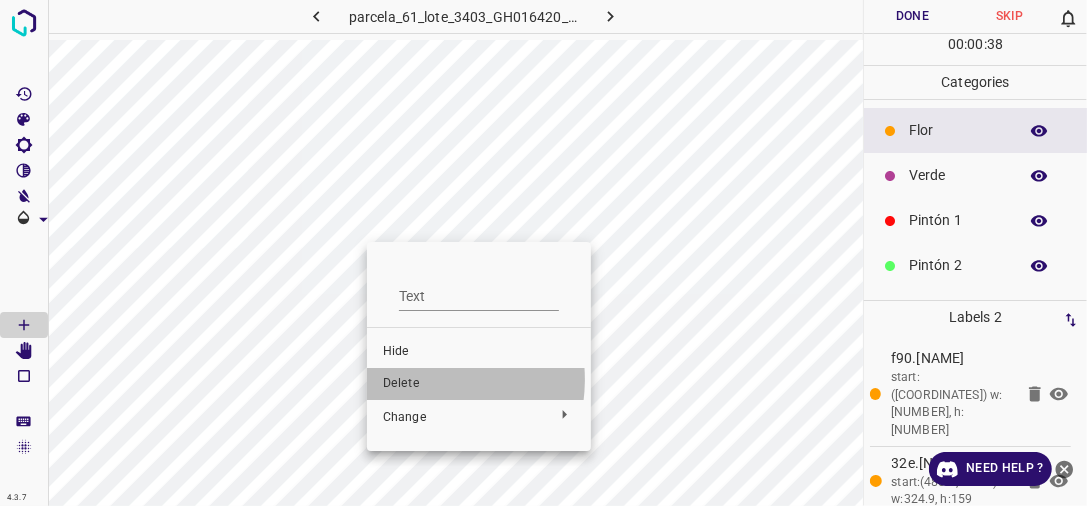 click on "Delete" at bounding box center (479, 384) 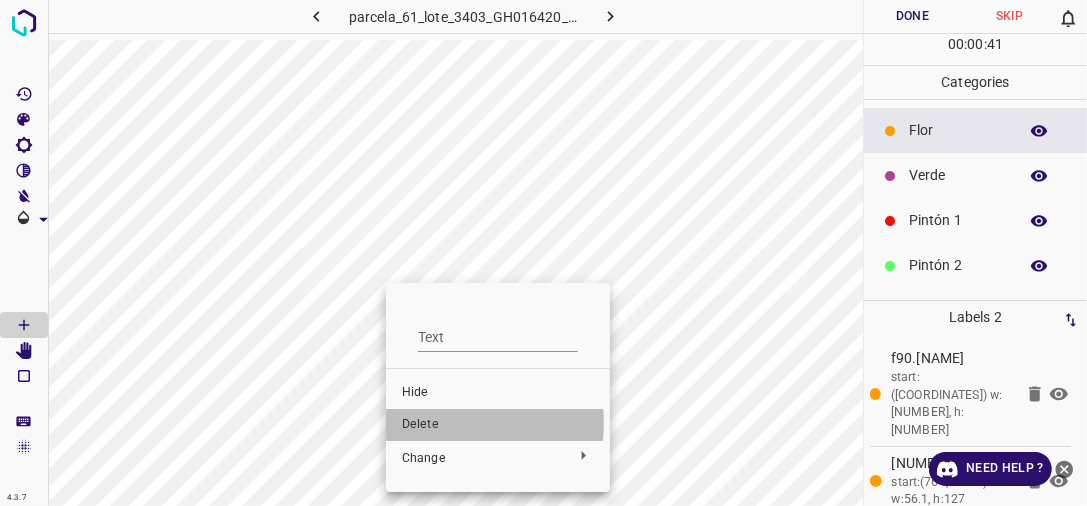 click on "Delete" at bounding box center (498, 425) 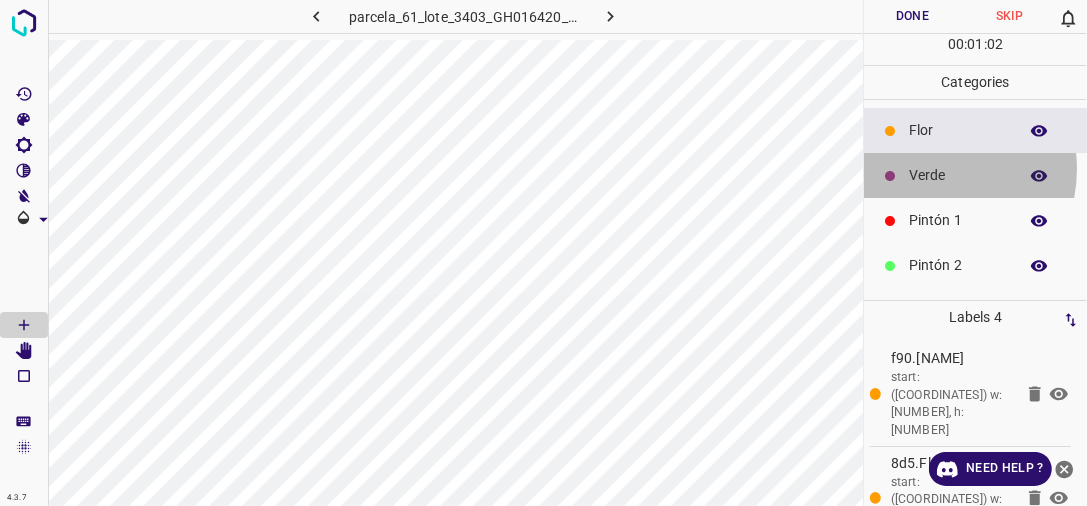 click on "Verde" at bounding box center (958, 175) 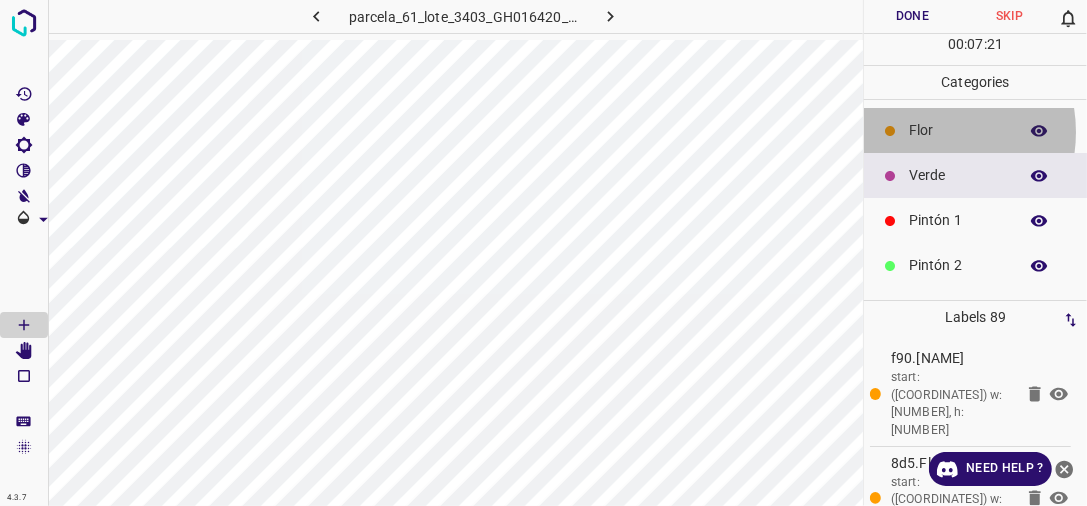 click on "Flor" at bounding box center (958, 130) 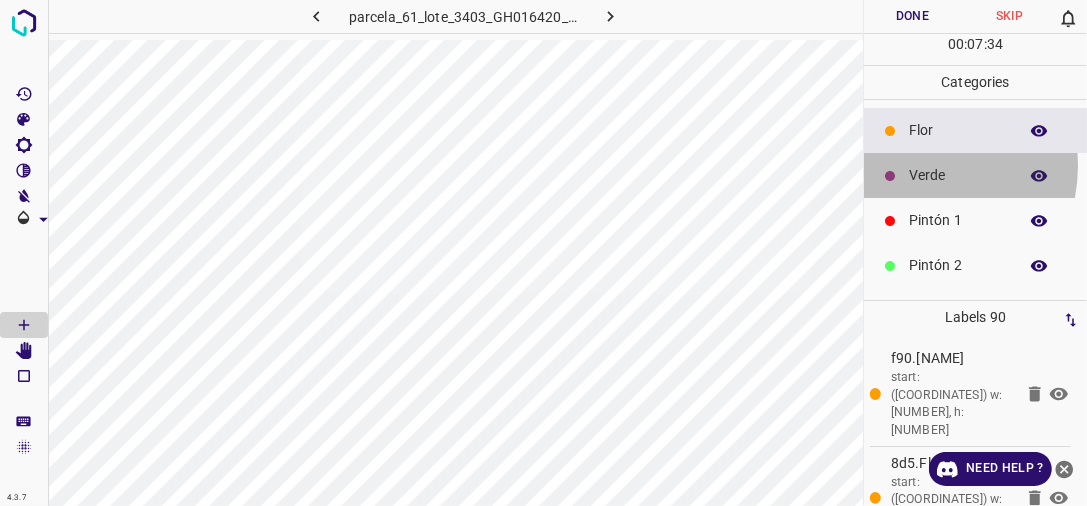 click on "Verde" at bounding box center [958, 175] 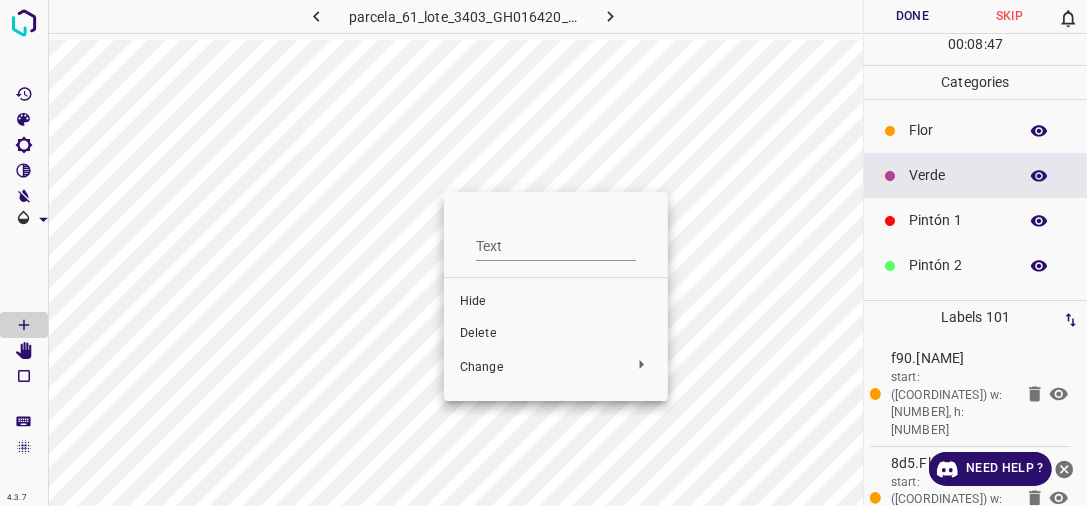 click on "Delete" at bounding box center (556, 334) 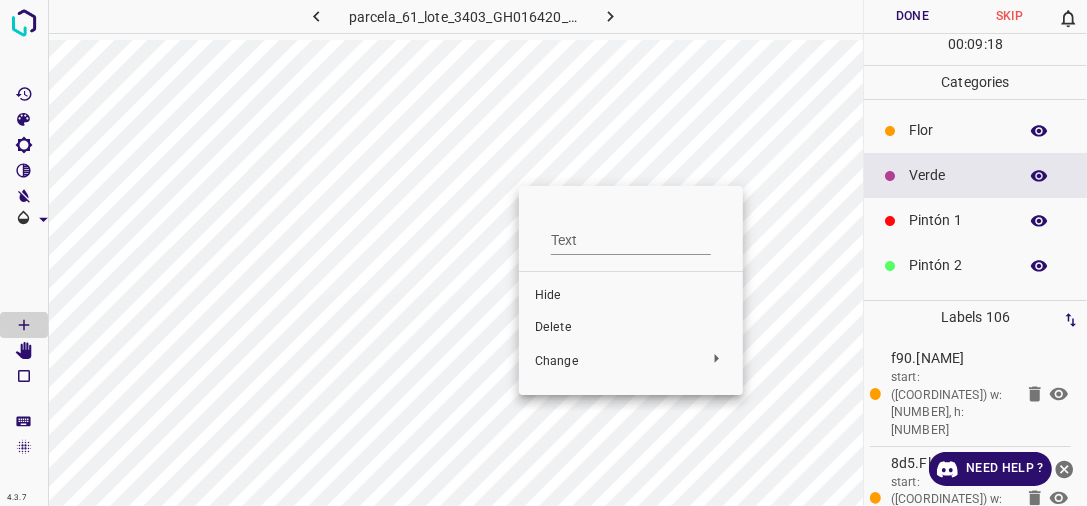 click on "Delete" at bounding box center (631, 328) 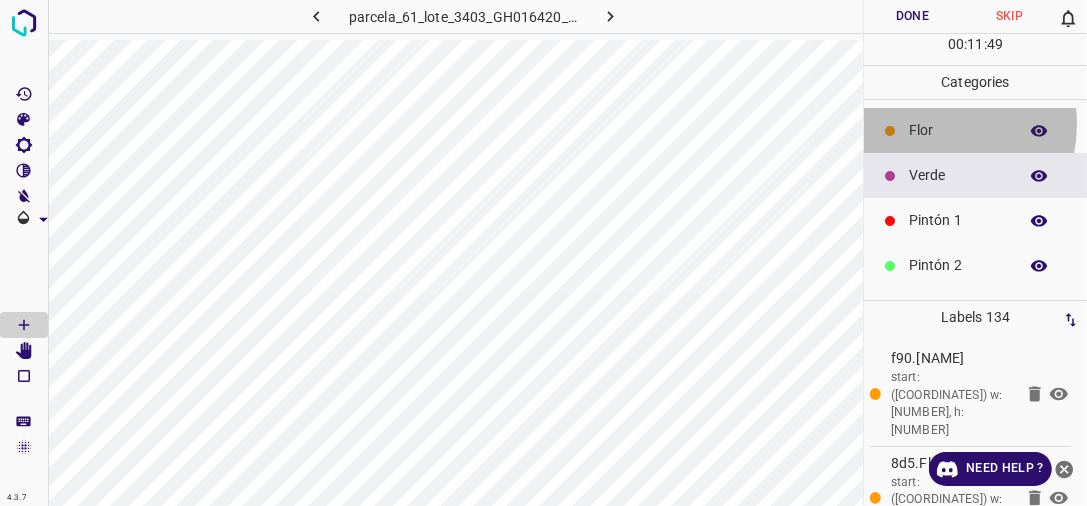 click on "Flor" at bounding box center (958, 130) 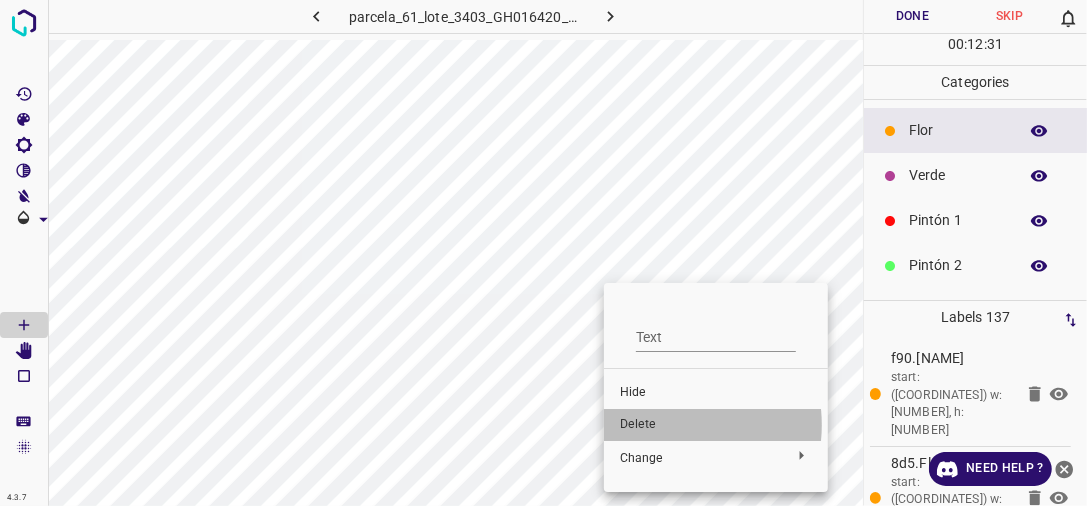 click on "Delete" at bounding box center [716, 425] 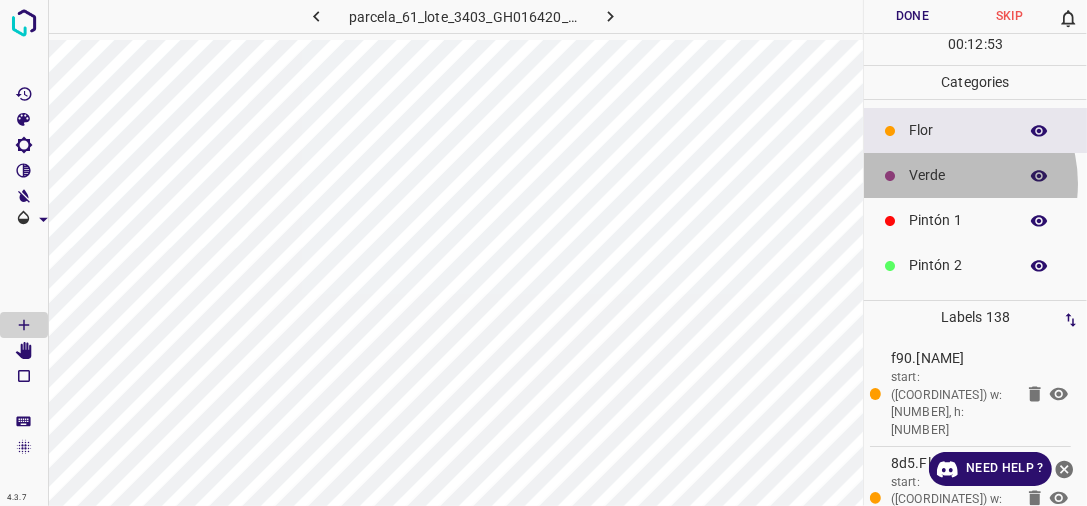 click on "Verde" at bounding box center (958, 175) 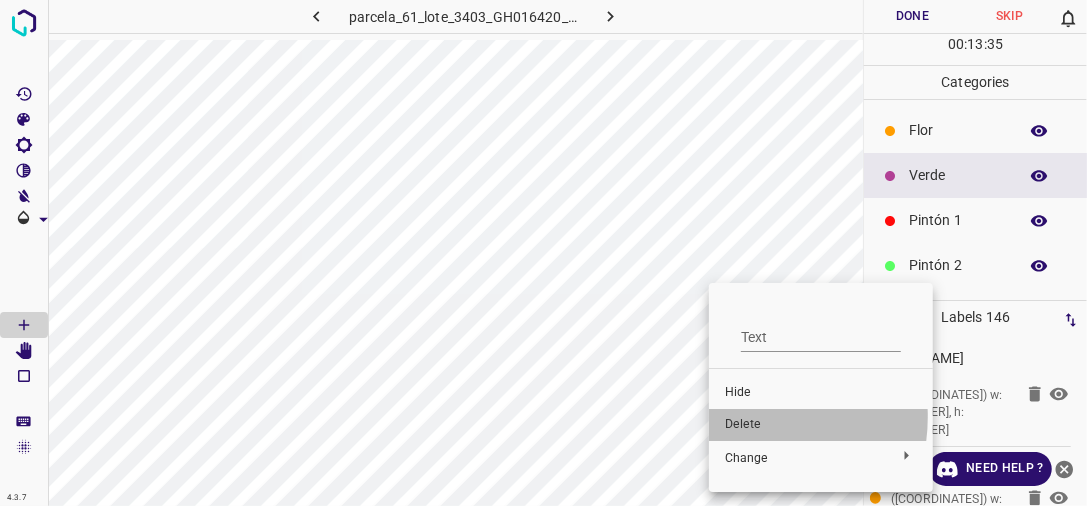 click on "Delete" at bounding box center [821, 425] 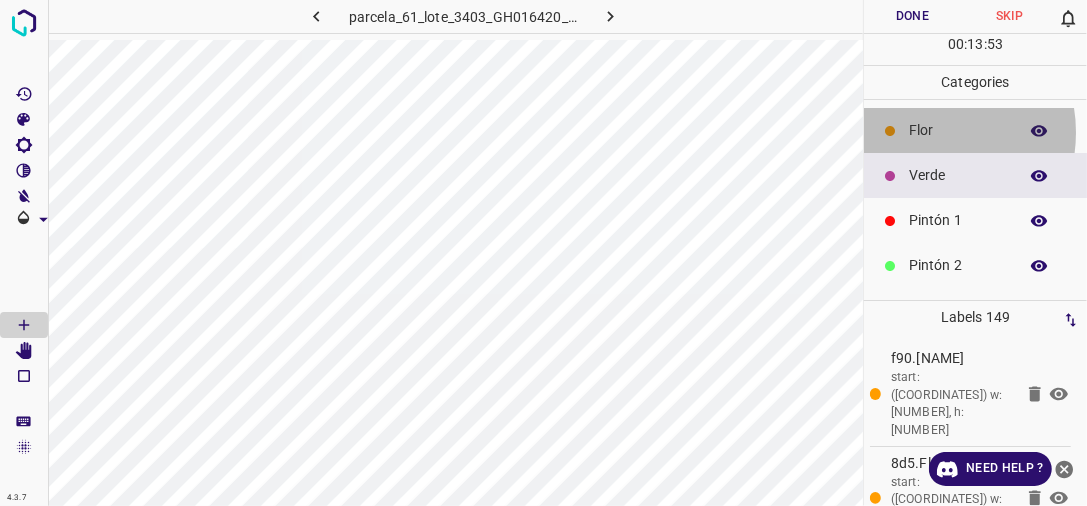 click on "Flor" at bounding box center (958, 130) 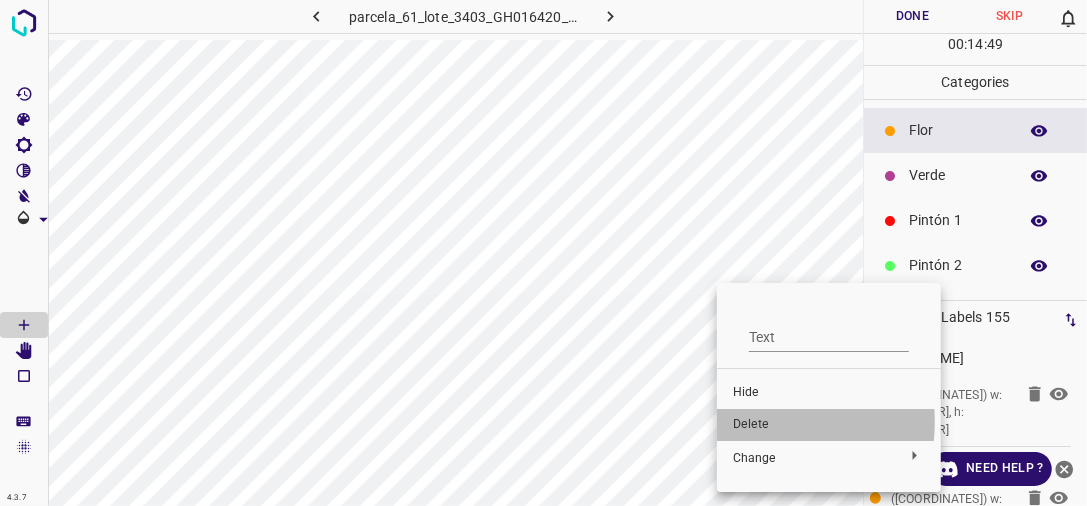 click on "Delete" at bounding box center (829, 425) 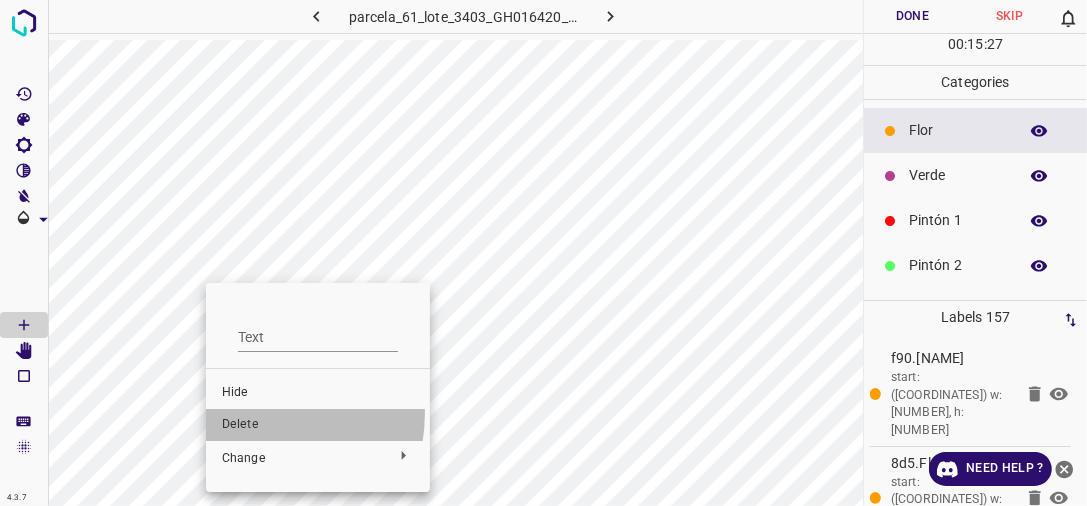 click on "Delete" at bounding box center [318, 425] 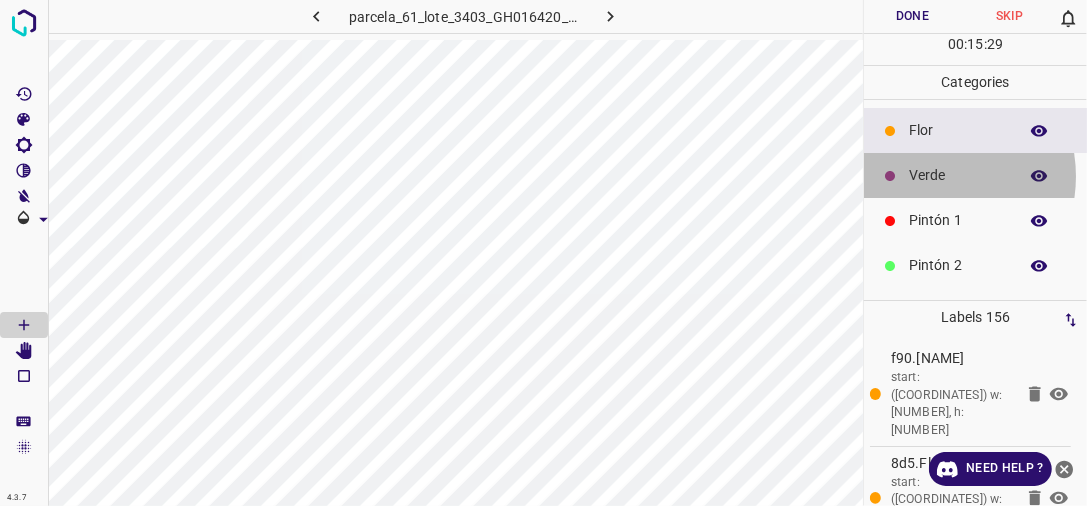 click on "Verde" at bounding box center (958, 175) 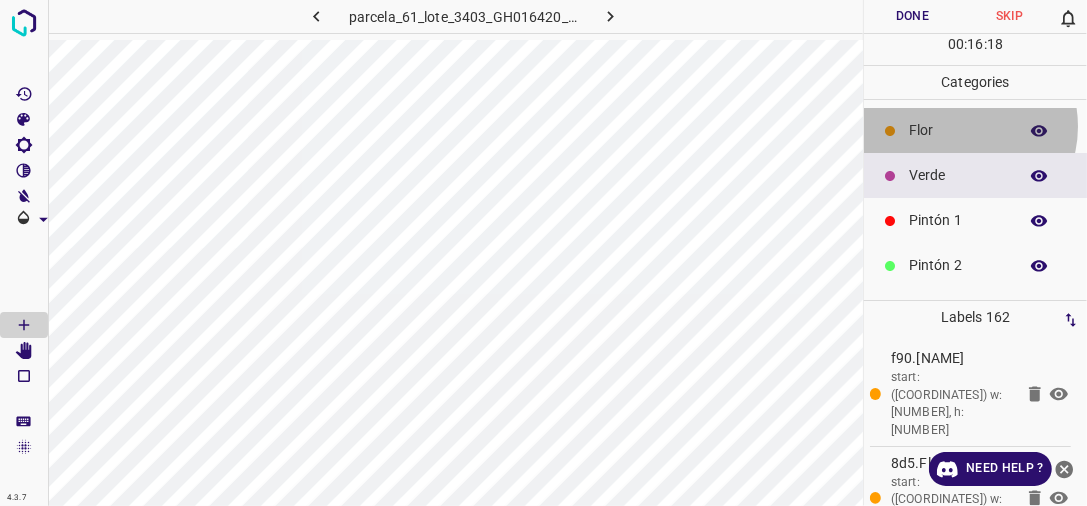 drag, startPoint x: 956, startPoint y: 125, endPoint x: 878, endPoint y: 149, distance: 81.608826 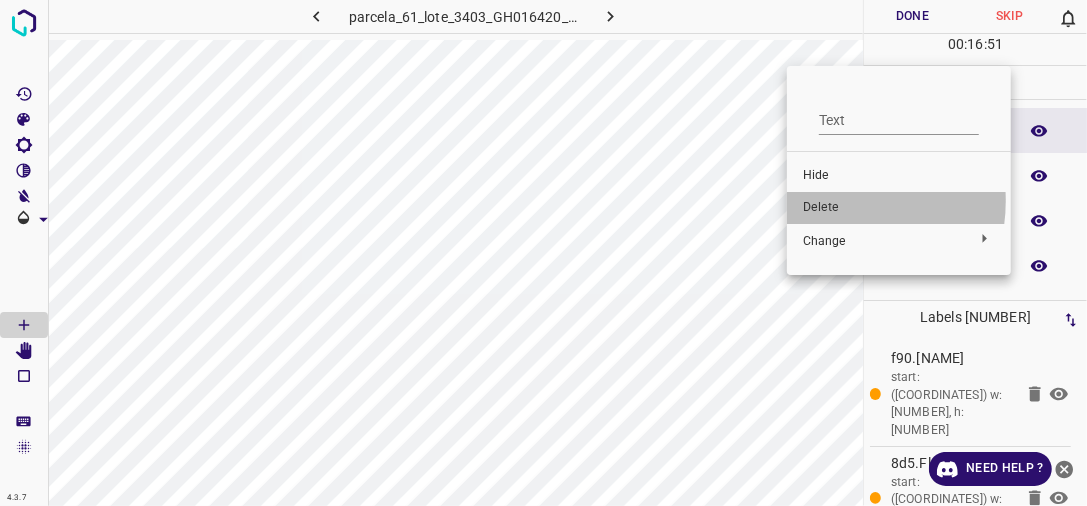 click on "Delete" at bounding box center (899, 208) 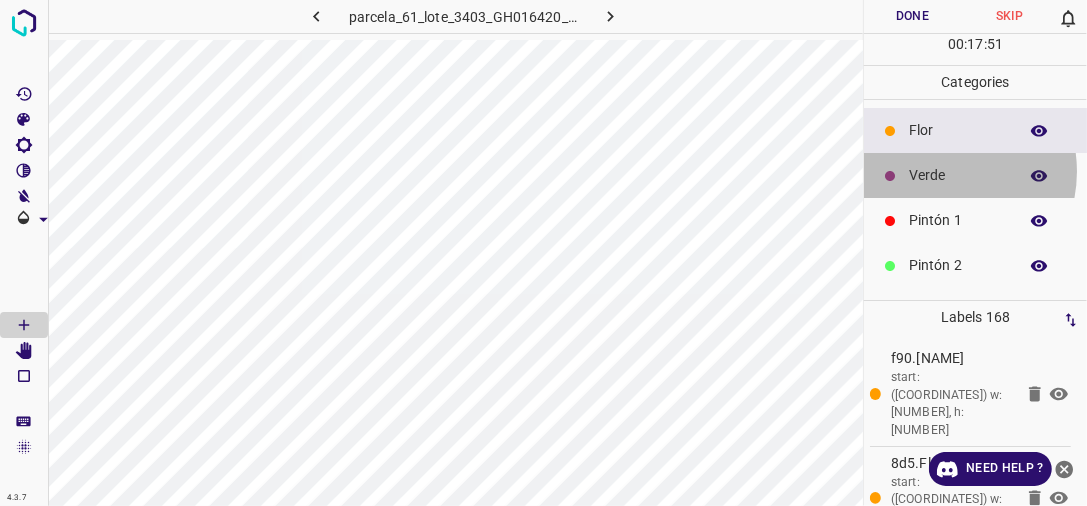 click on "Verde" at bounding box center (958, 175) 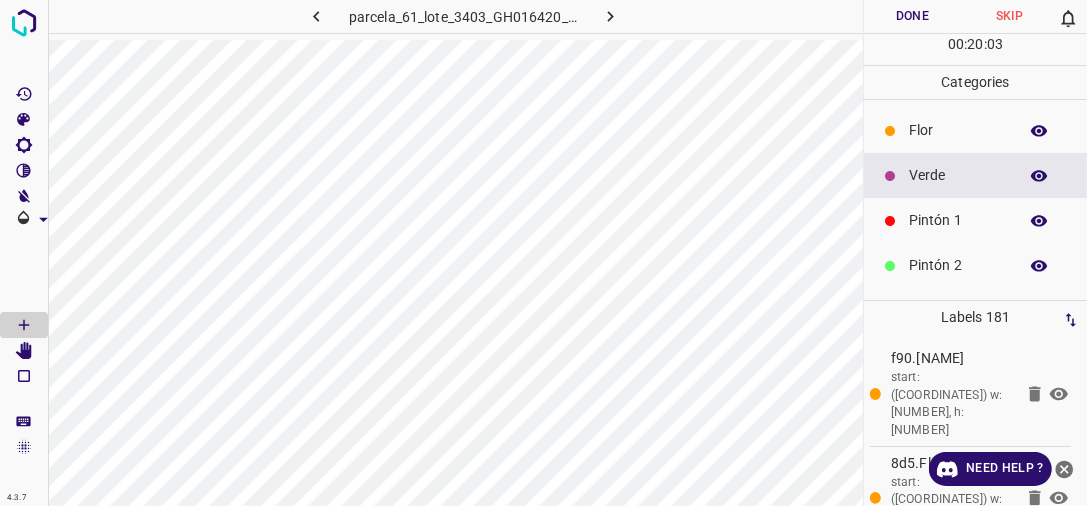 click on "Flor" at bounding box center (958, 130) 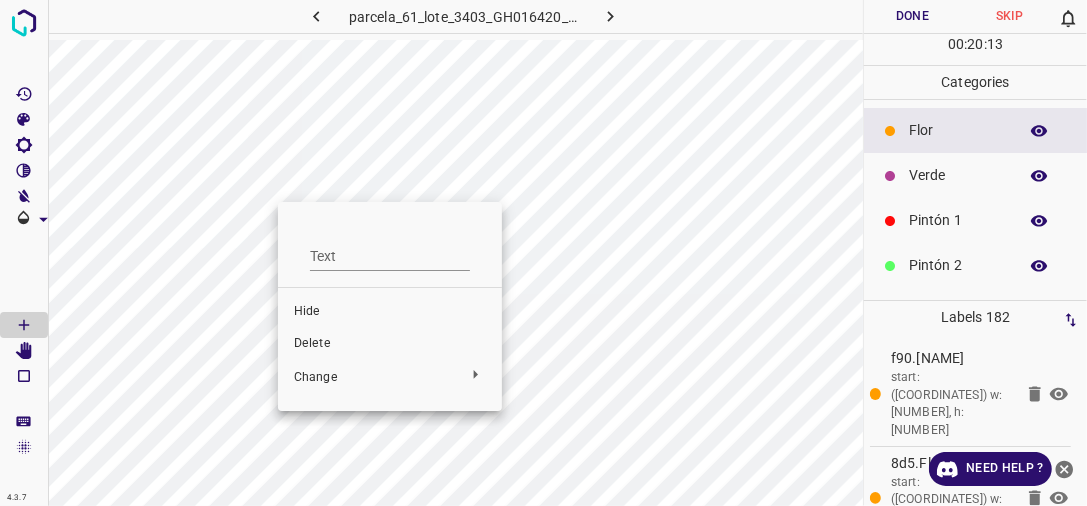 click at bounding box center [543, 253] 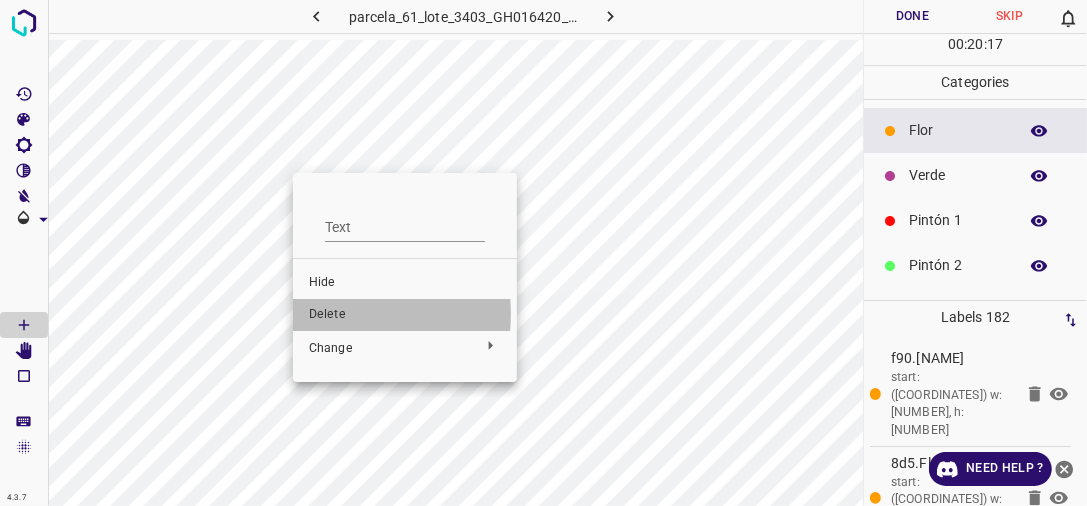 click on "Delete" at bounding box center (405, 315) 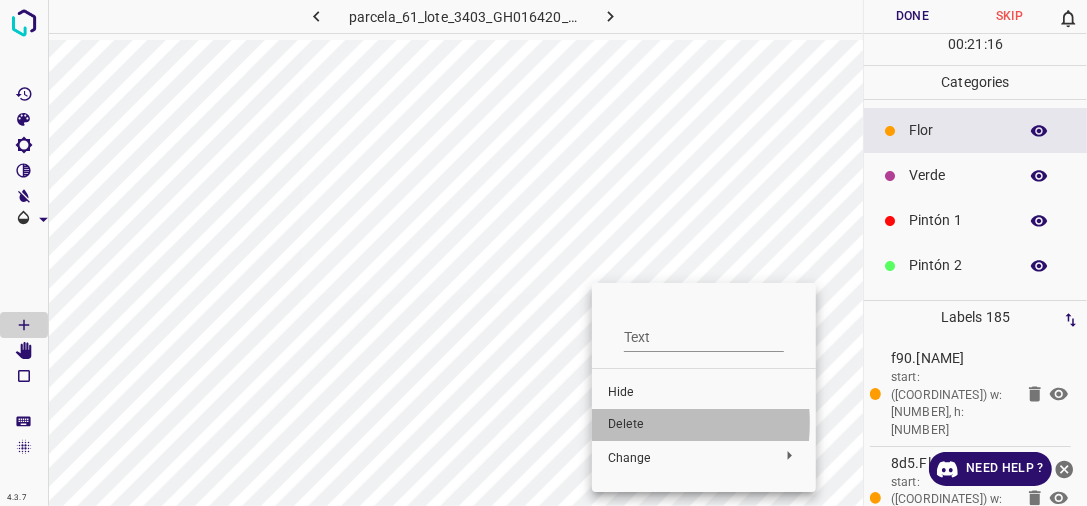 click on "Delete" at bounding box center [704, 425] 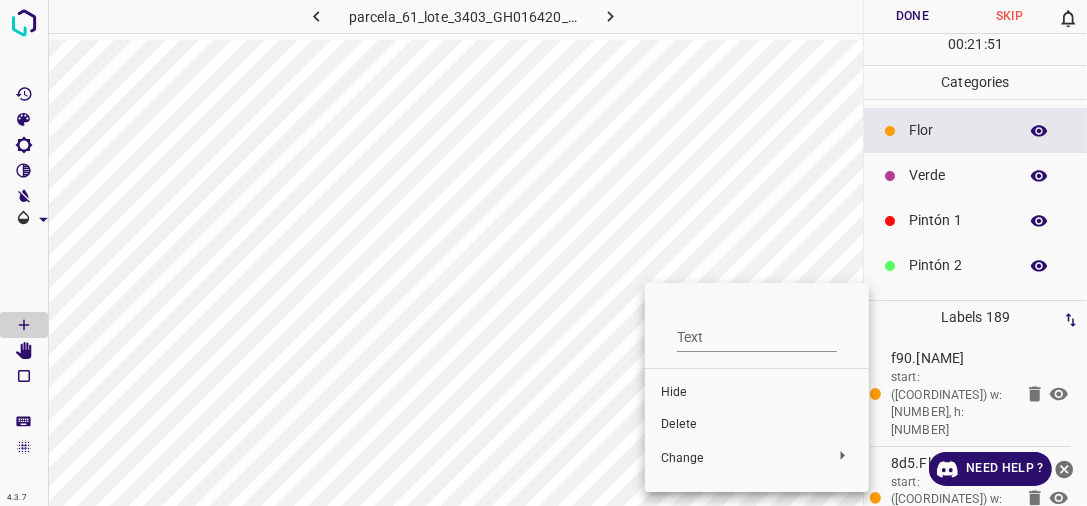 click at bounding box center [543, 253] 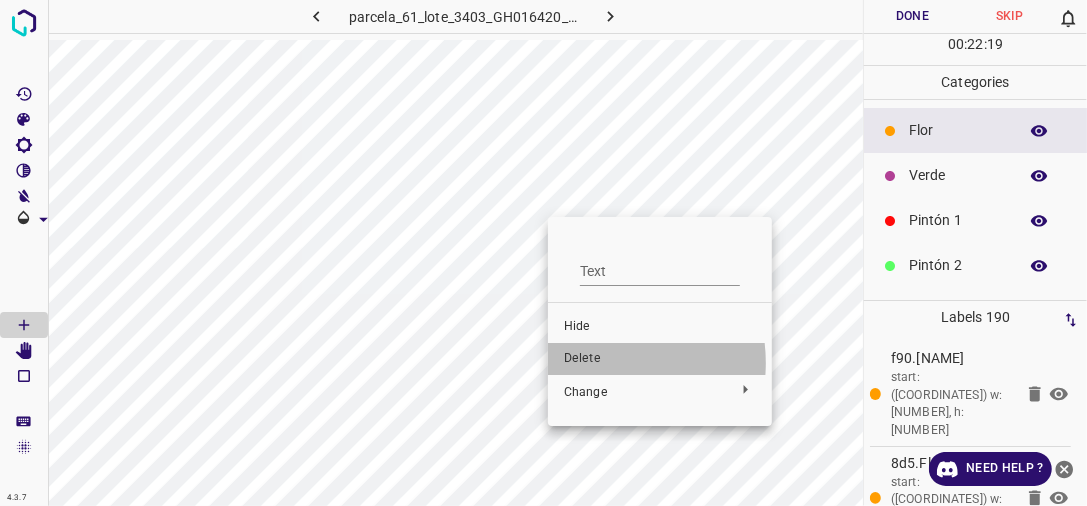 click on "Delete" at bounding box center [660, 359] 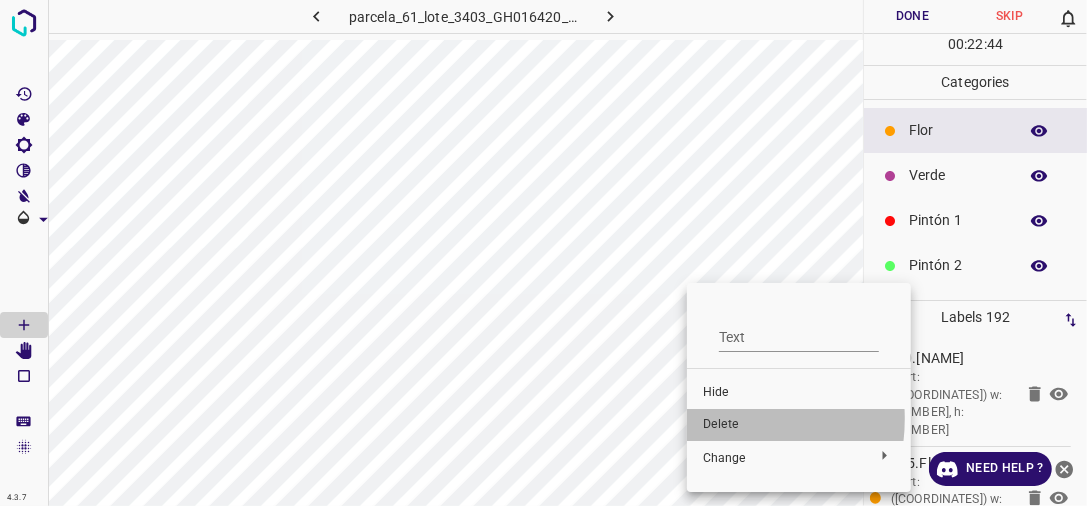 click on "Delete" at bounding box center [799, 425] 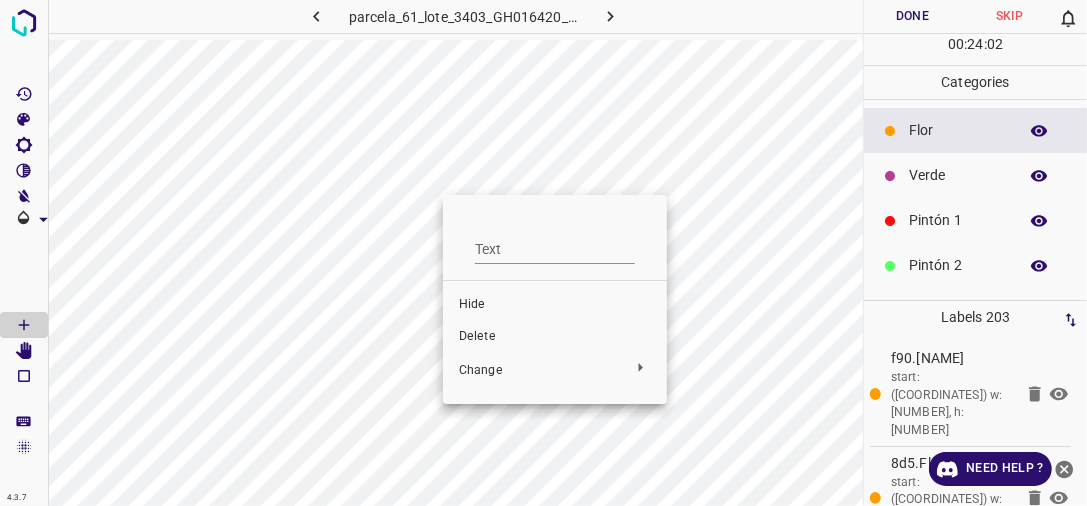 click on "Delete" at bounding box center (555, 337) 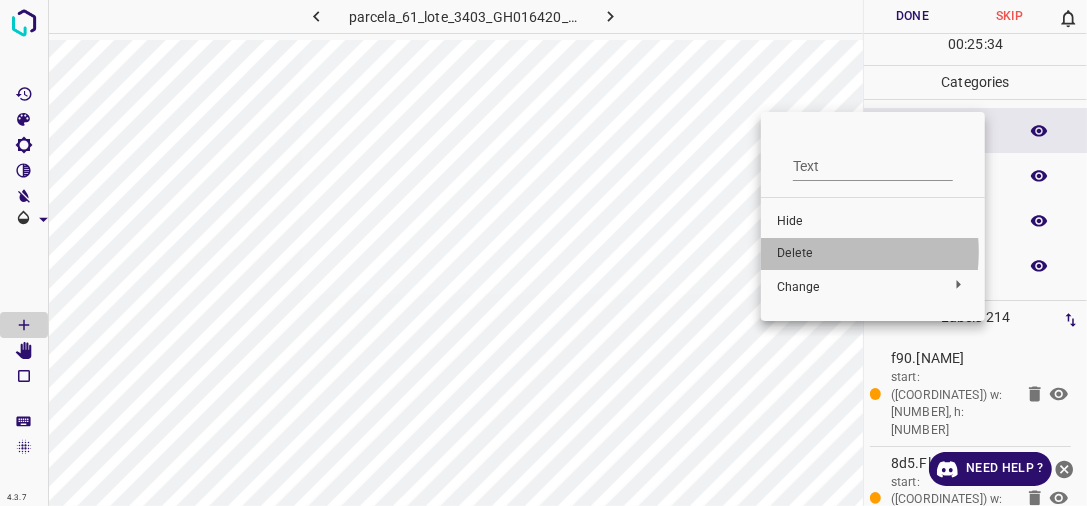 click on "Delete" at bounding box center (873, 254) 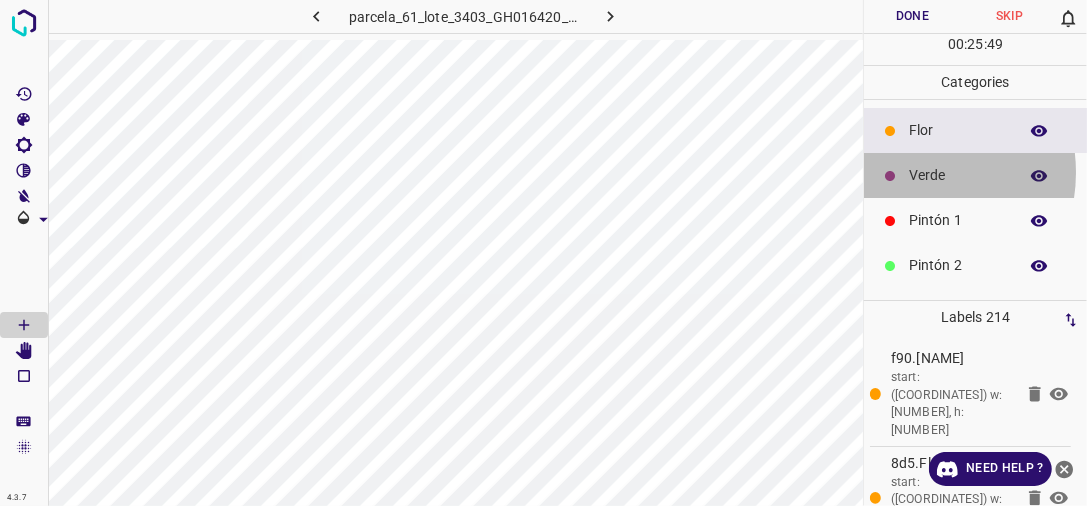 click on "Verde" at bounding box center (958, 175) 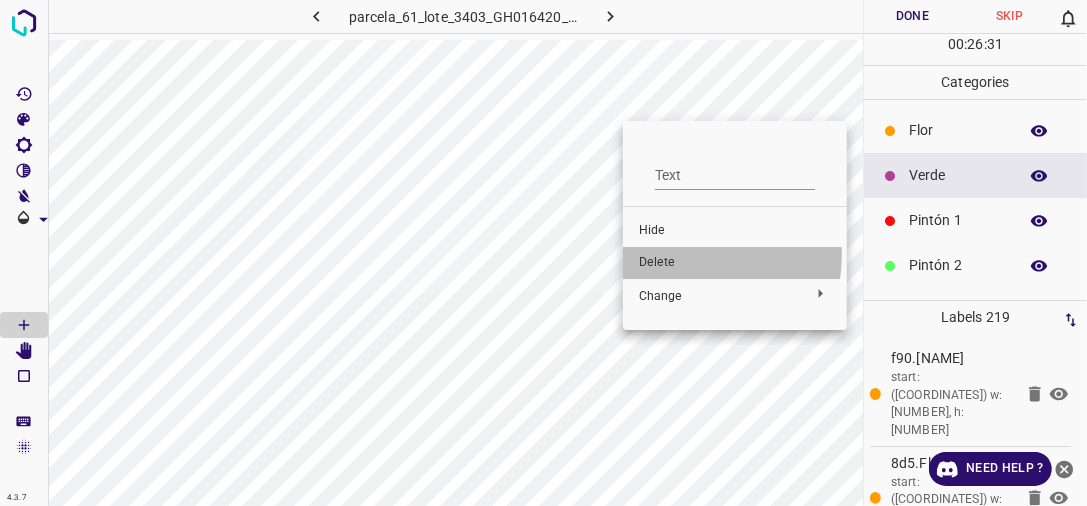 click on "Delete" at bounding box center [735, 263] 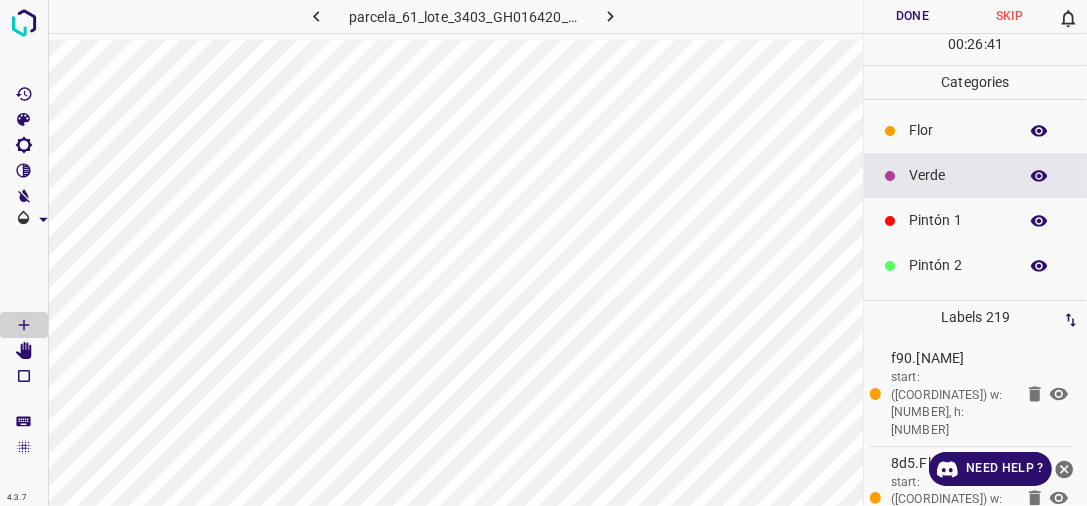 click on "Flor" at bounding box center (958, 130) 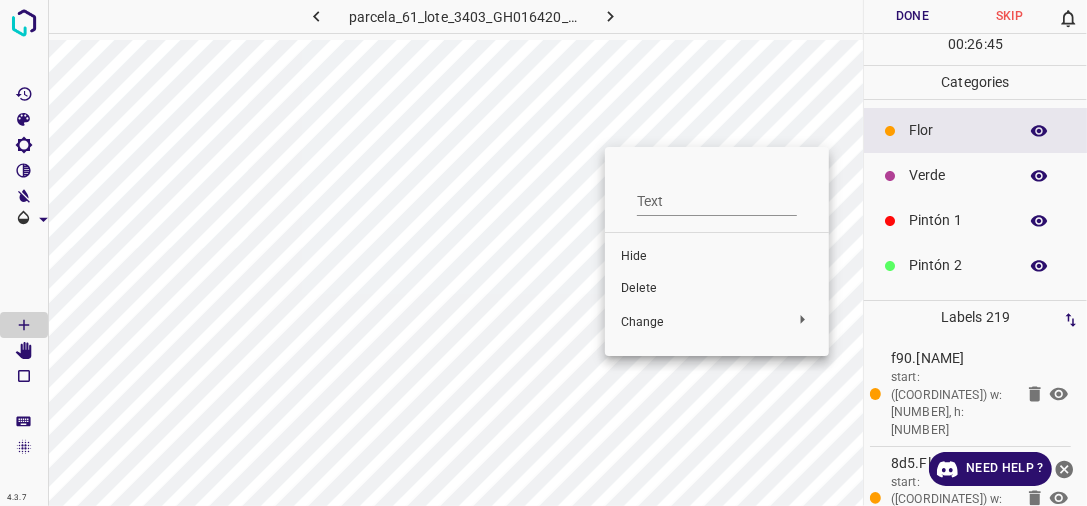 click on "Delete" at bounding box center (717, 289) 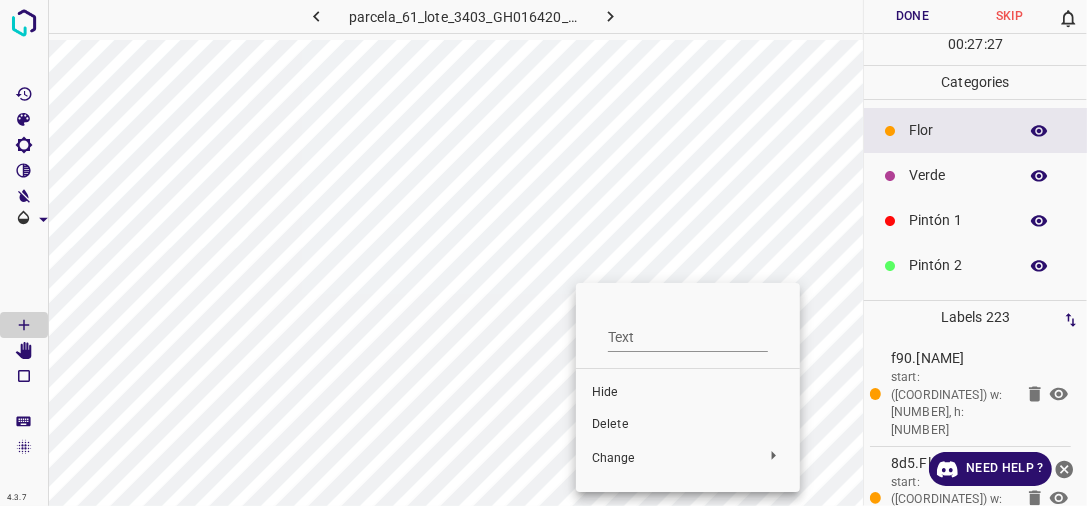 click on "Delete" at bounding box center (688, 425) 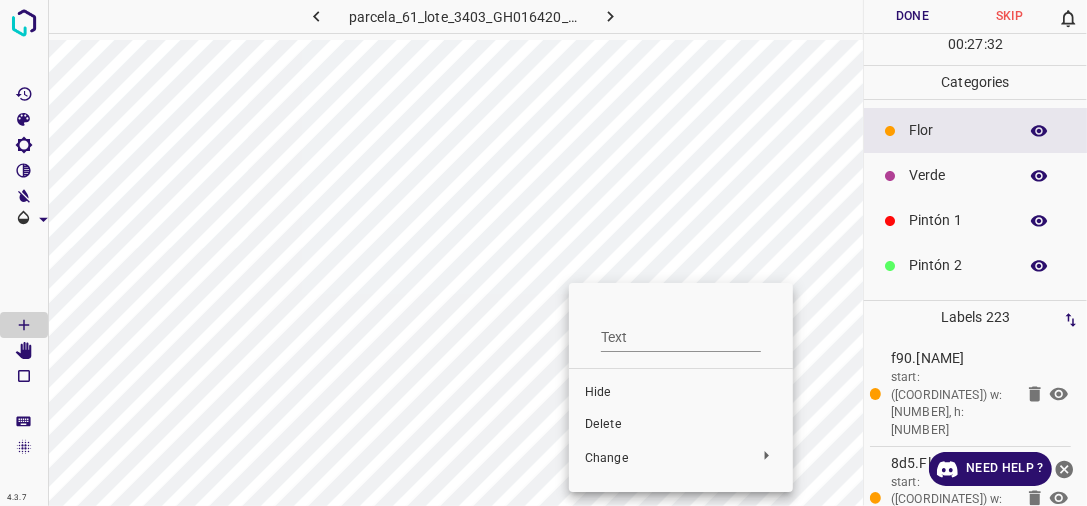 click on "Delete" at bounding box center (681, 425) 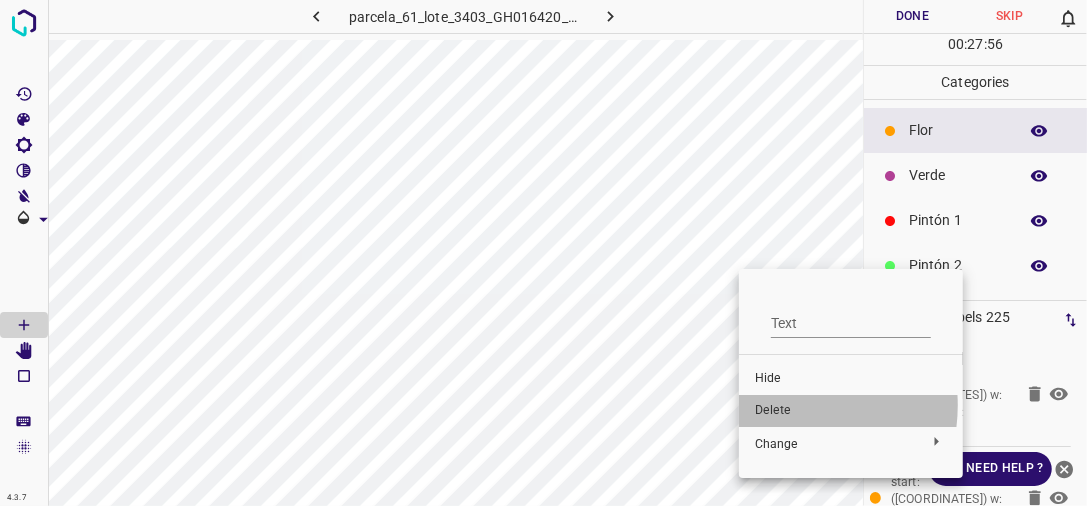 click on "Delete" at bounding box center (851, 411) 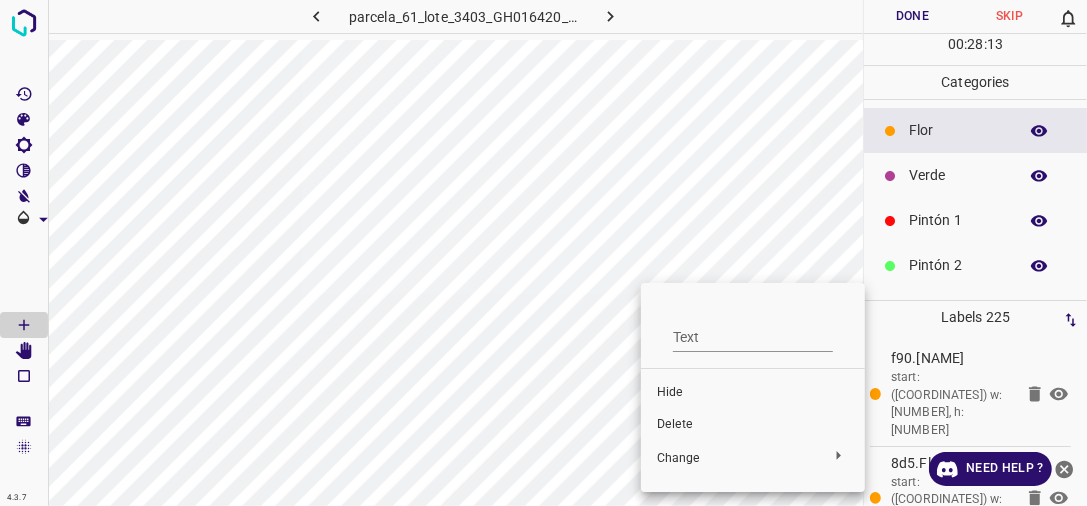 click on "Delete" at bounding box center (753, 425) 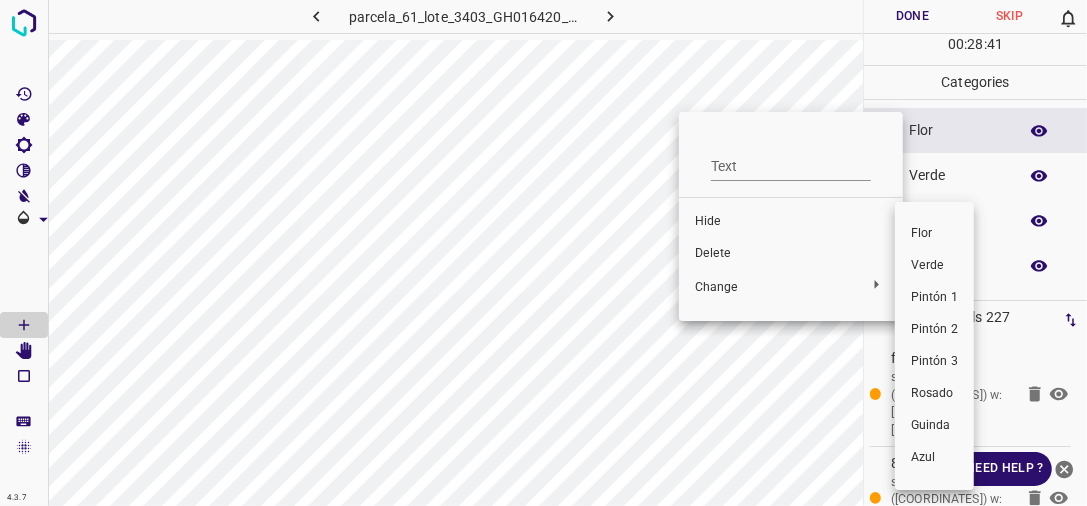 click at bounding box center [543, 253] 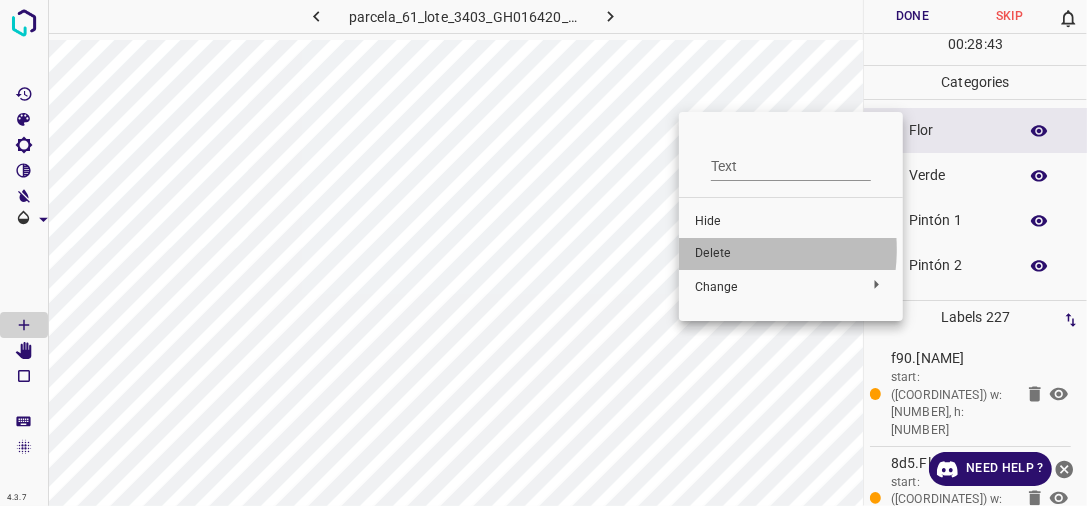 click on "Delete" at bounding box center (791, 254) 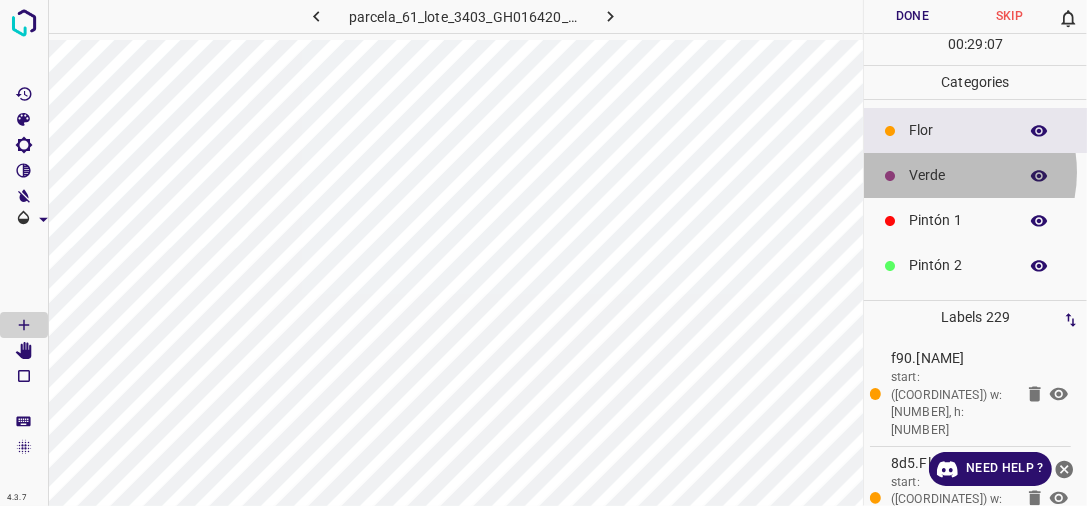 click on "Verde" at bounding box center [958, 175] 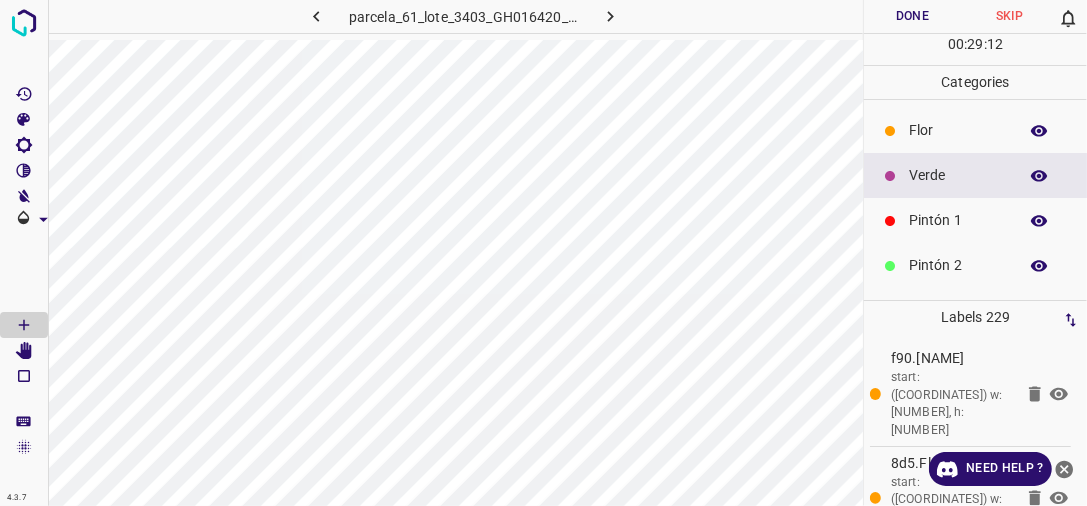 click on "Verde" at bounding box center [958, 175] 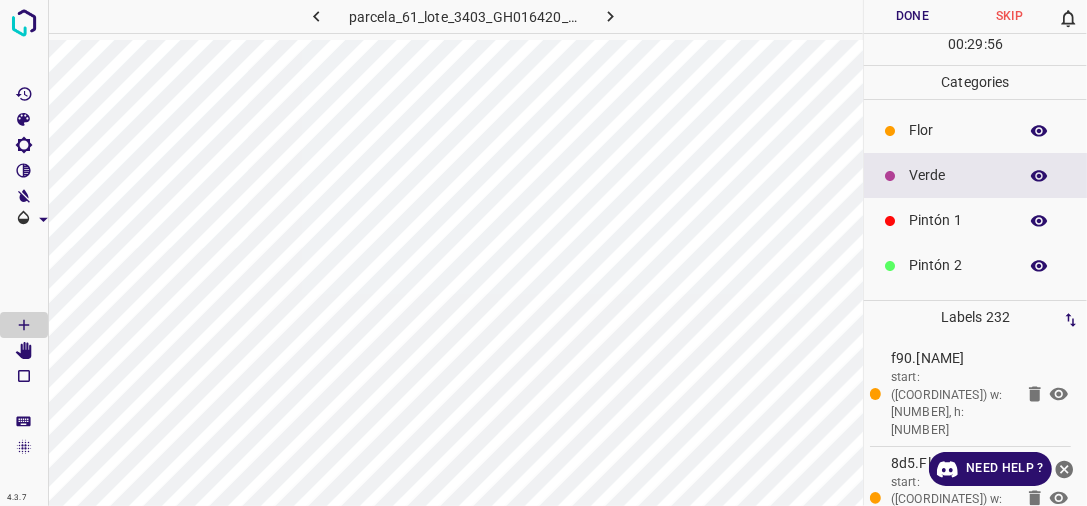 click on "Flor" at bounding box center (975, 130) 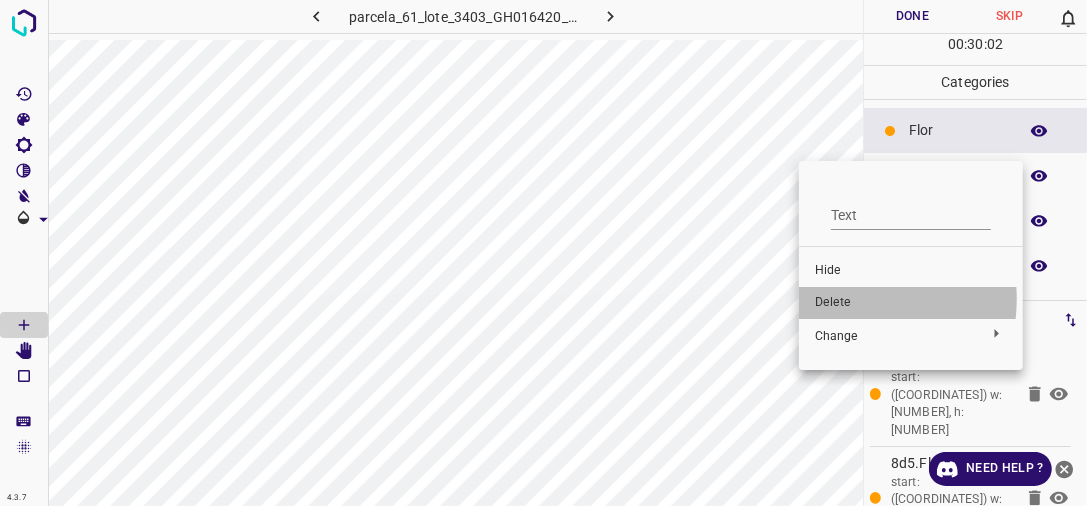 click on "Delete" at bounding box center [911, 303] 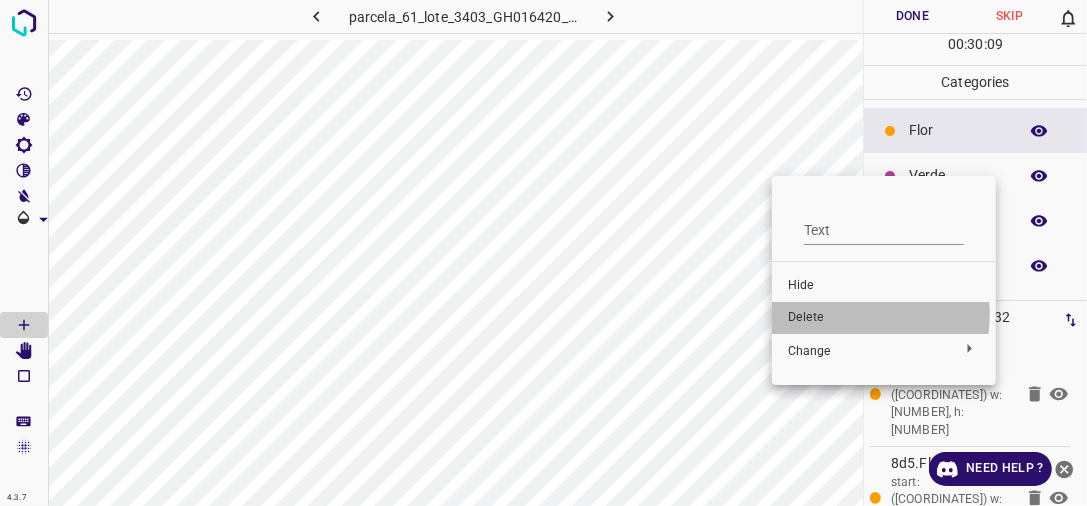 click on "Delete" at bounding box center (884, 318) 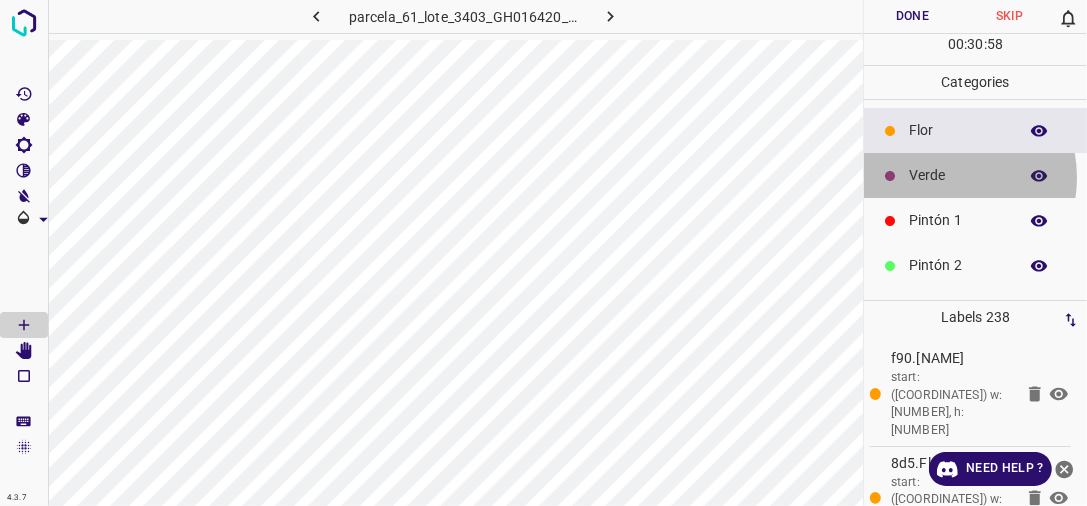 click on "Verde" at bounding box center (958, 175) 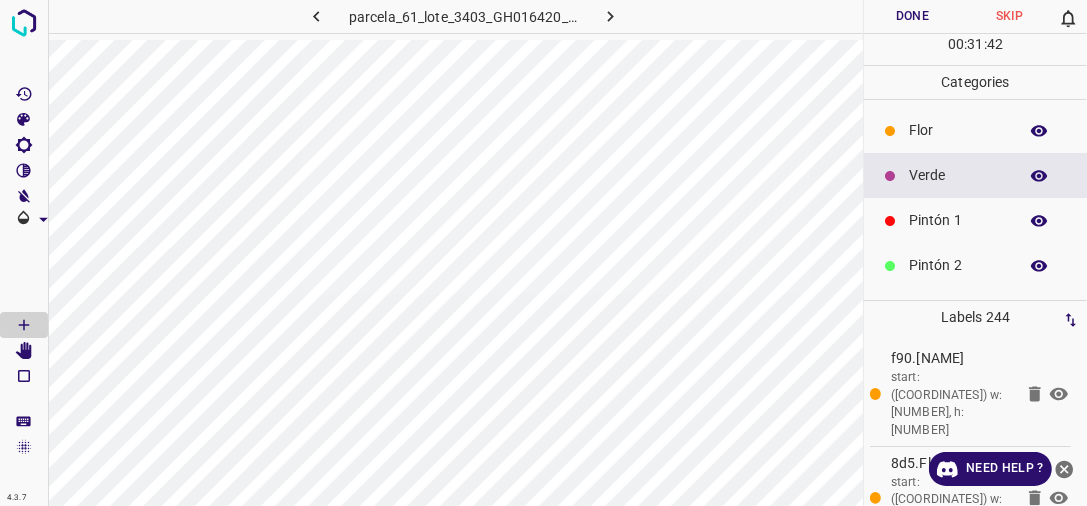 click 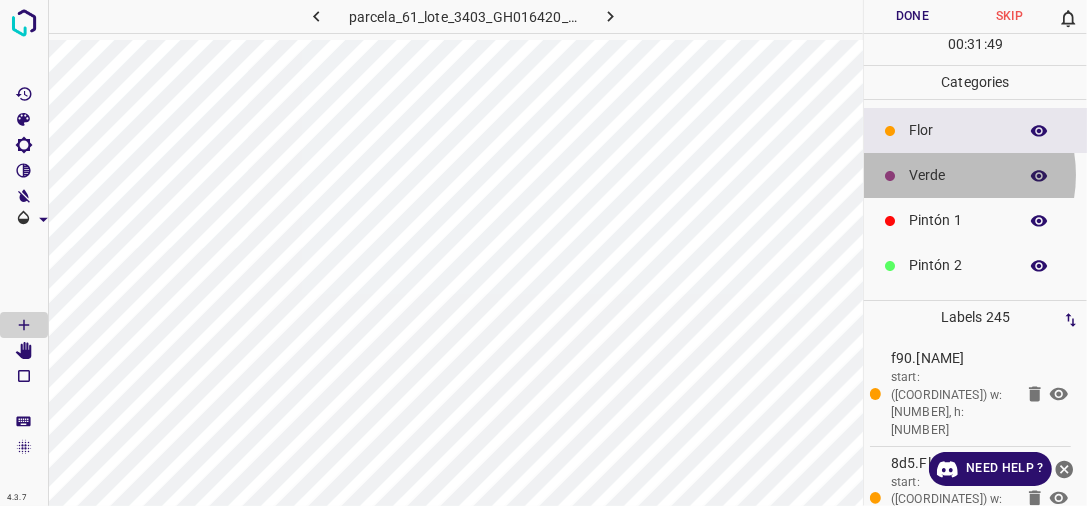 drag, startPoint x: 934, startPoint y: 174, endPoint x: 893, endPoint y: 179, distance: 41.303753 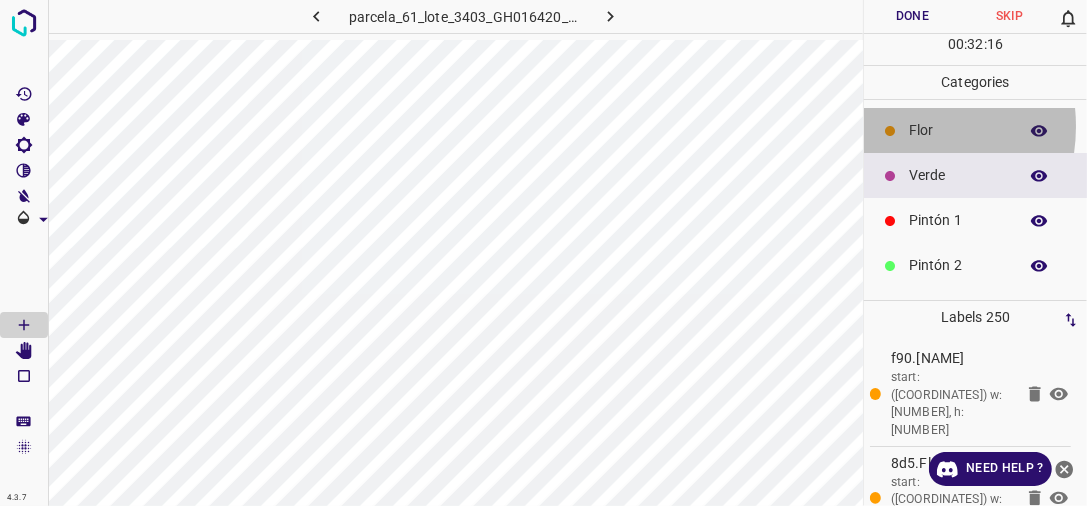 click at bounding box center (890, 131) 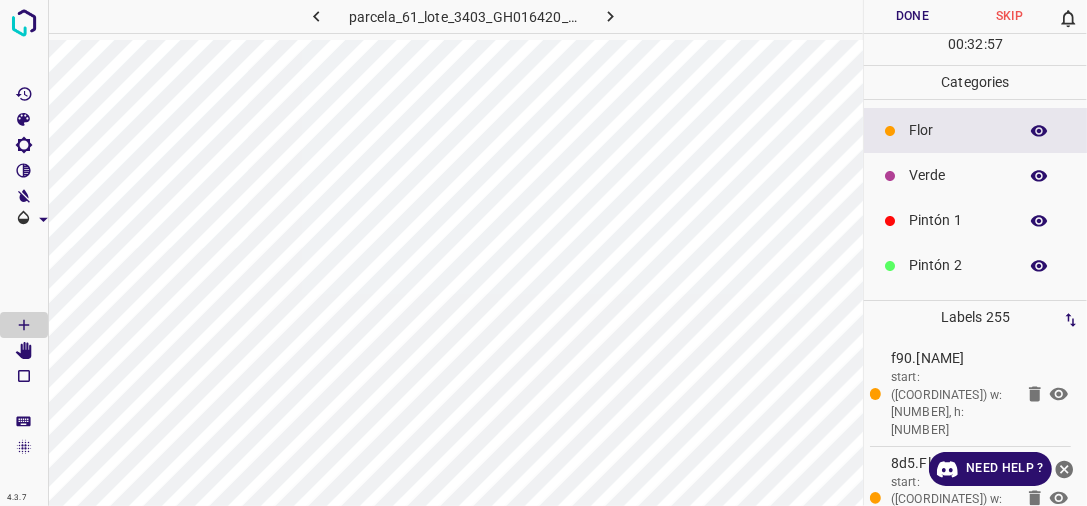 click on "Done" at bounding box center [912, 16] 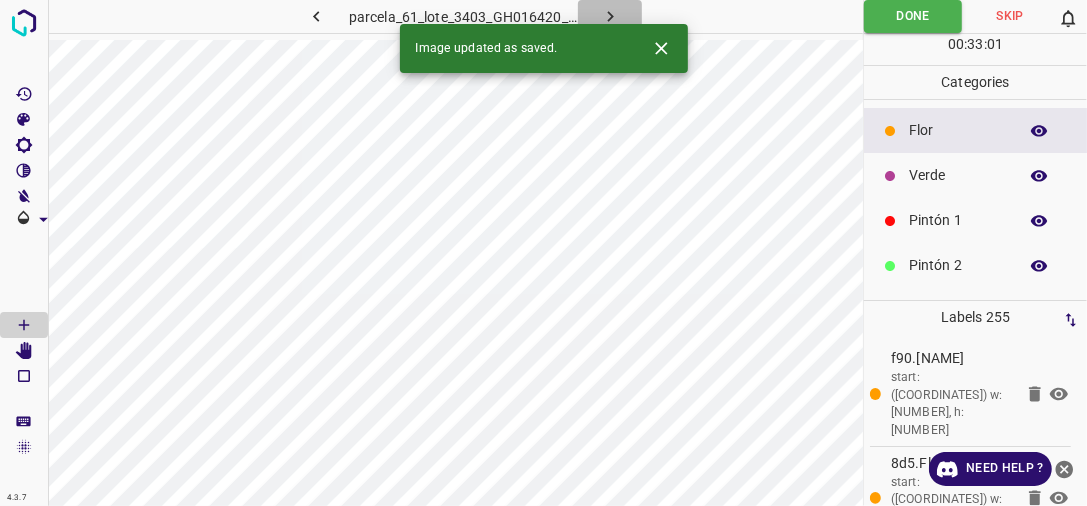 click 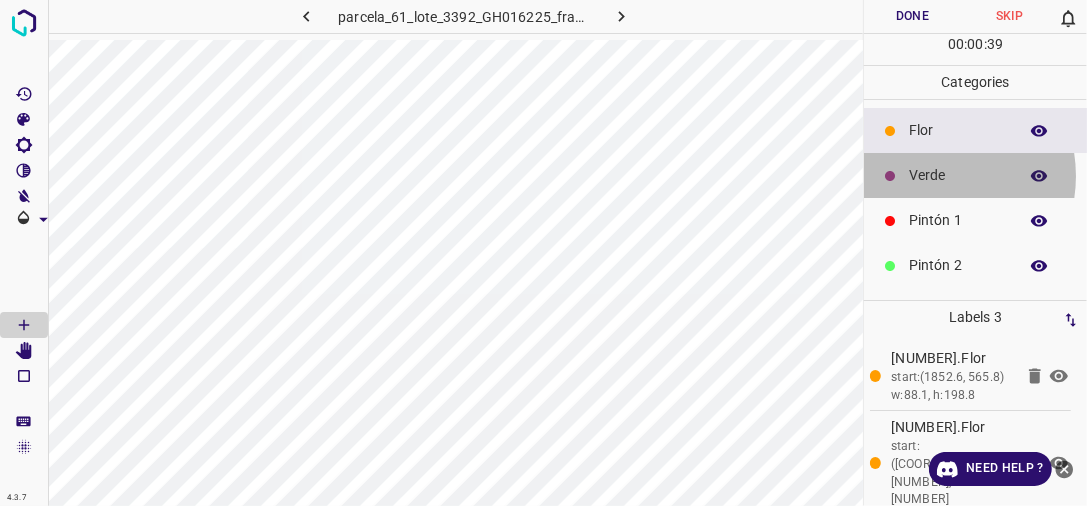 click on "Verde" at bounding box center [958, 175] 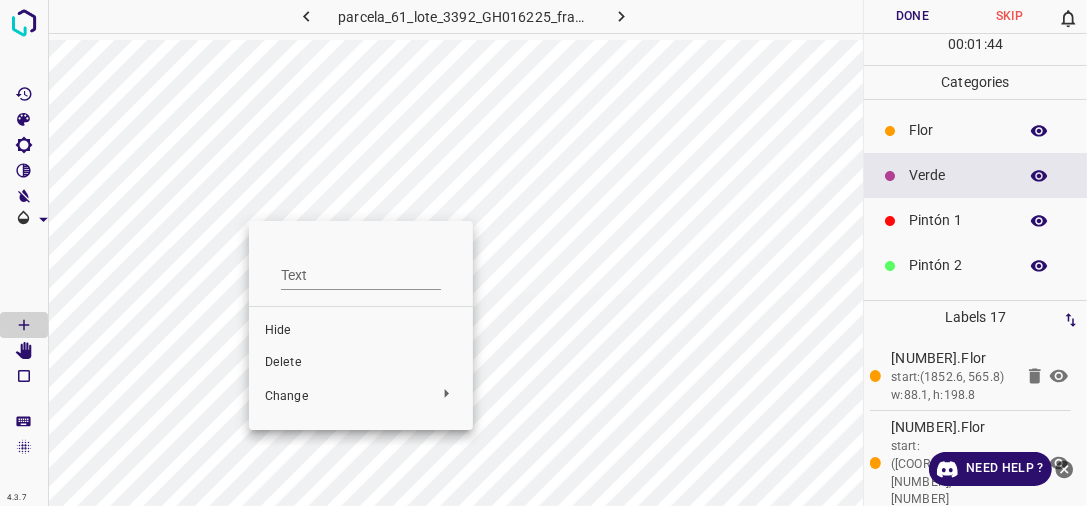 click on "Delete" at bounding box center [361, 363] 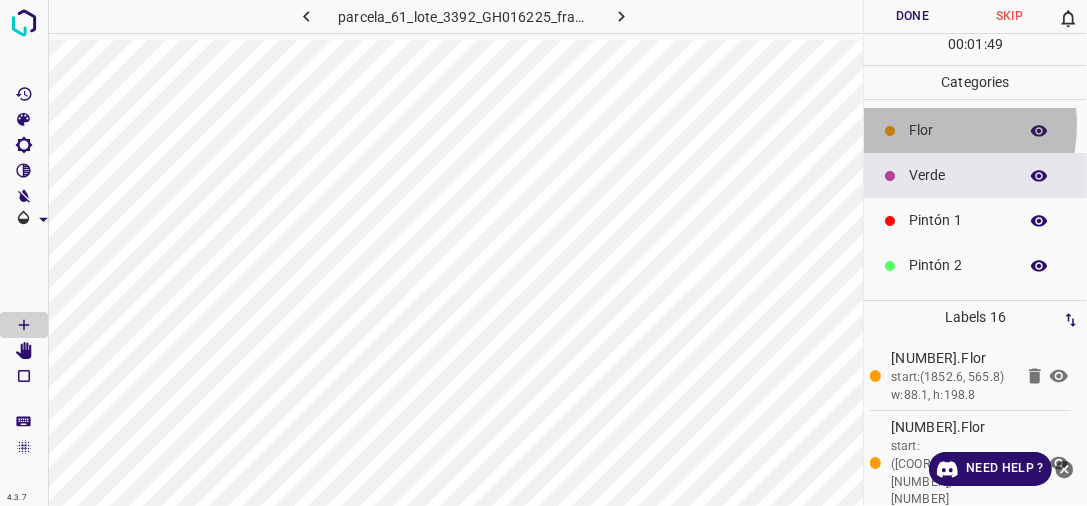 click on "Flor" at bounding box center [958, 130] 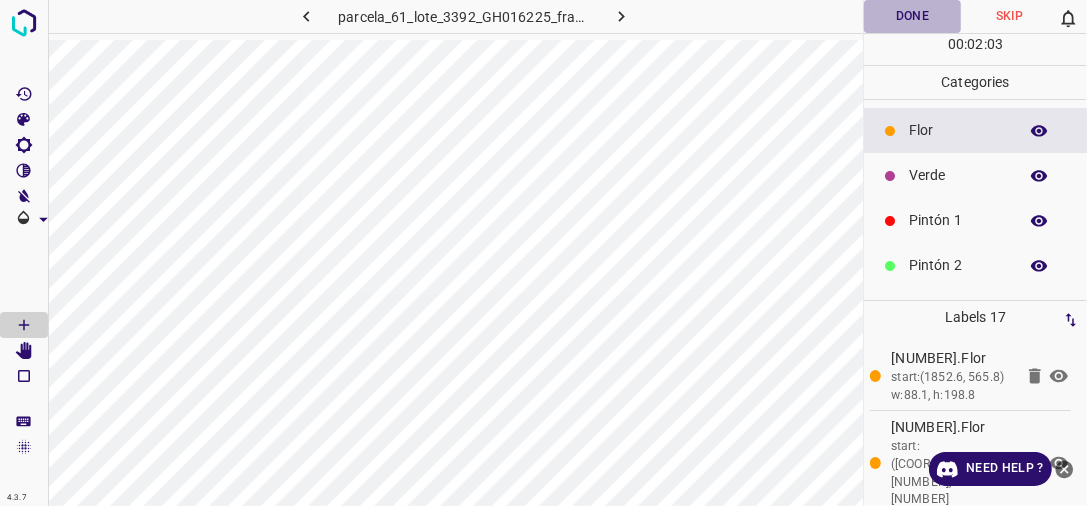 click on "Done" at bounding box center [912, 16] 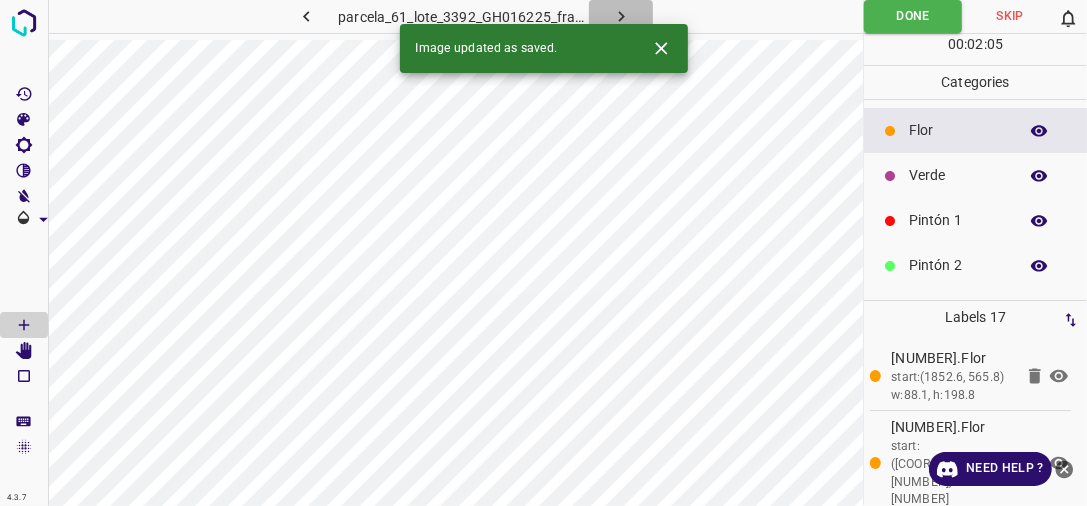 click 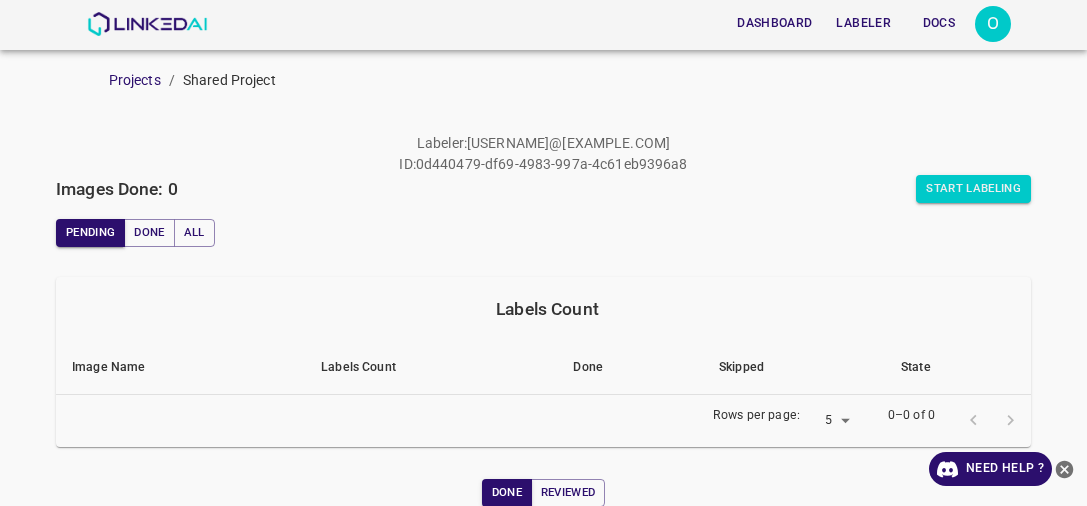 scroll, scrollTop: 0, scrollLeft: 0, axis: both 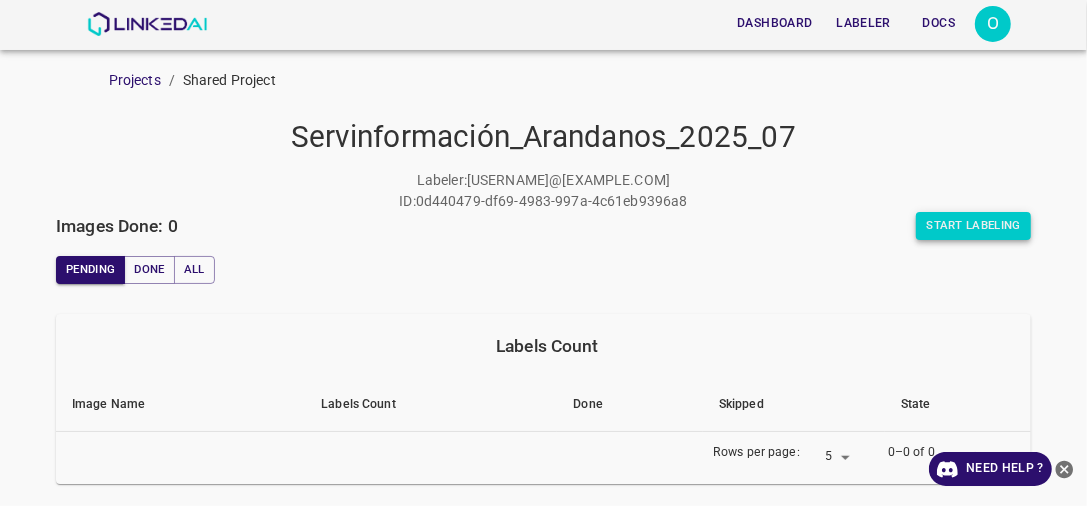 click on "Start Labeling" at bounding box center [973, 226] 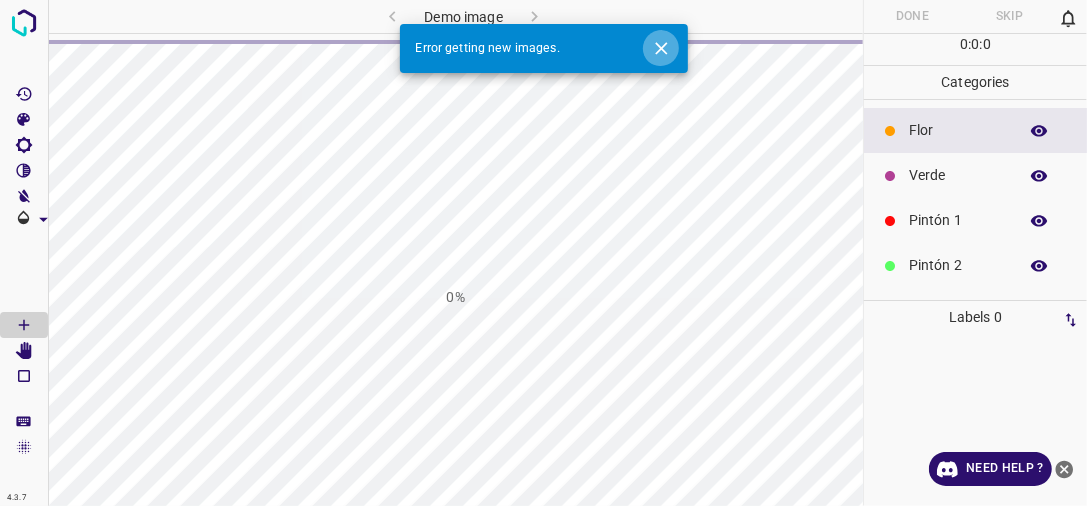 click 